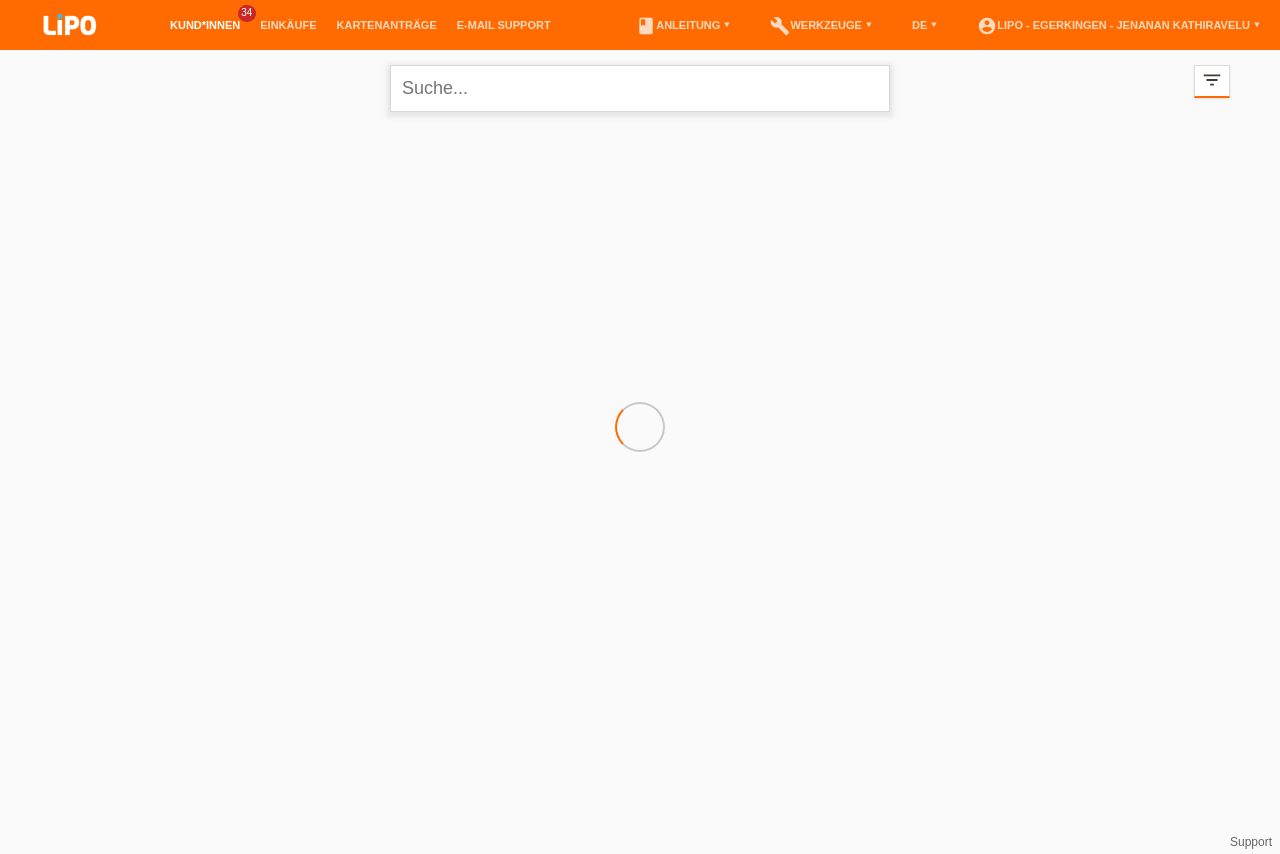 scroll, scrollTop: 0, scrollLeft: 0, axis: both 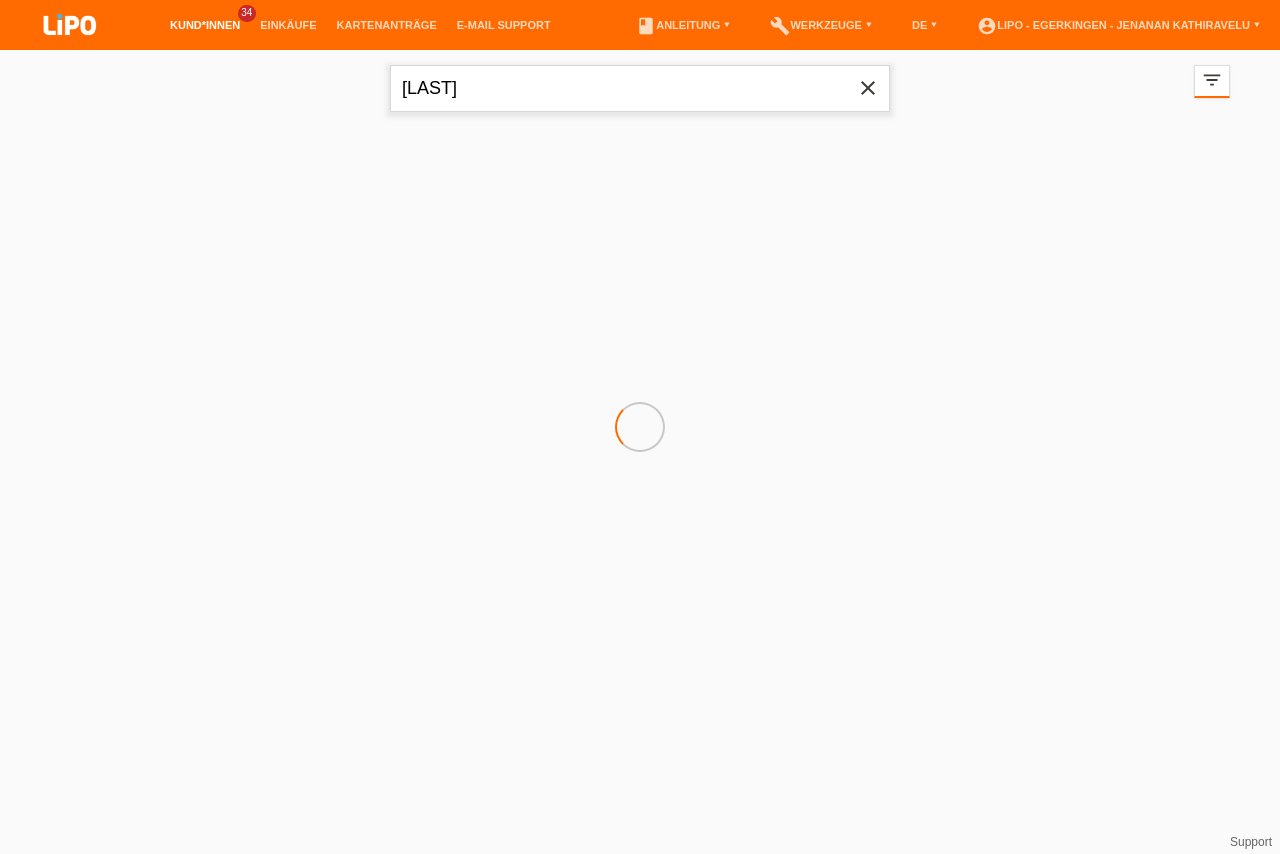 type on "SHEFKIU" 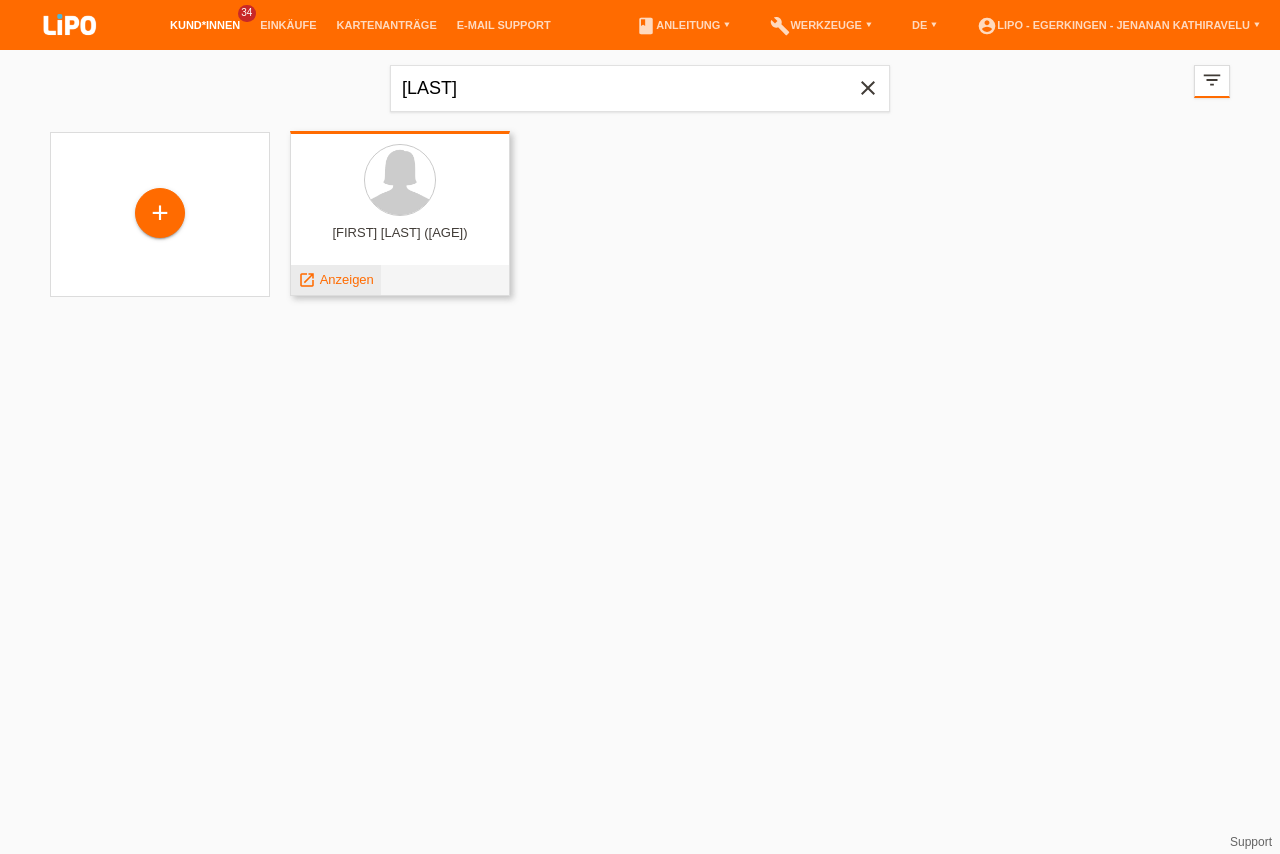click on "Anzeigen" at bounding box center [347, 279] 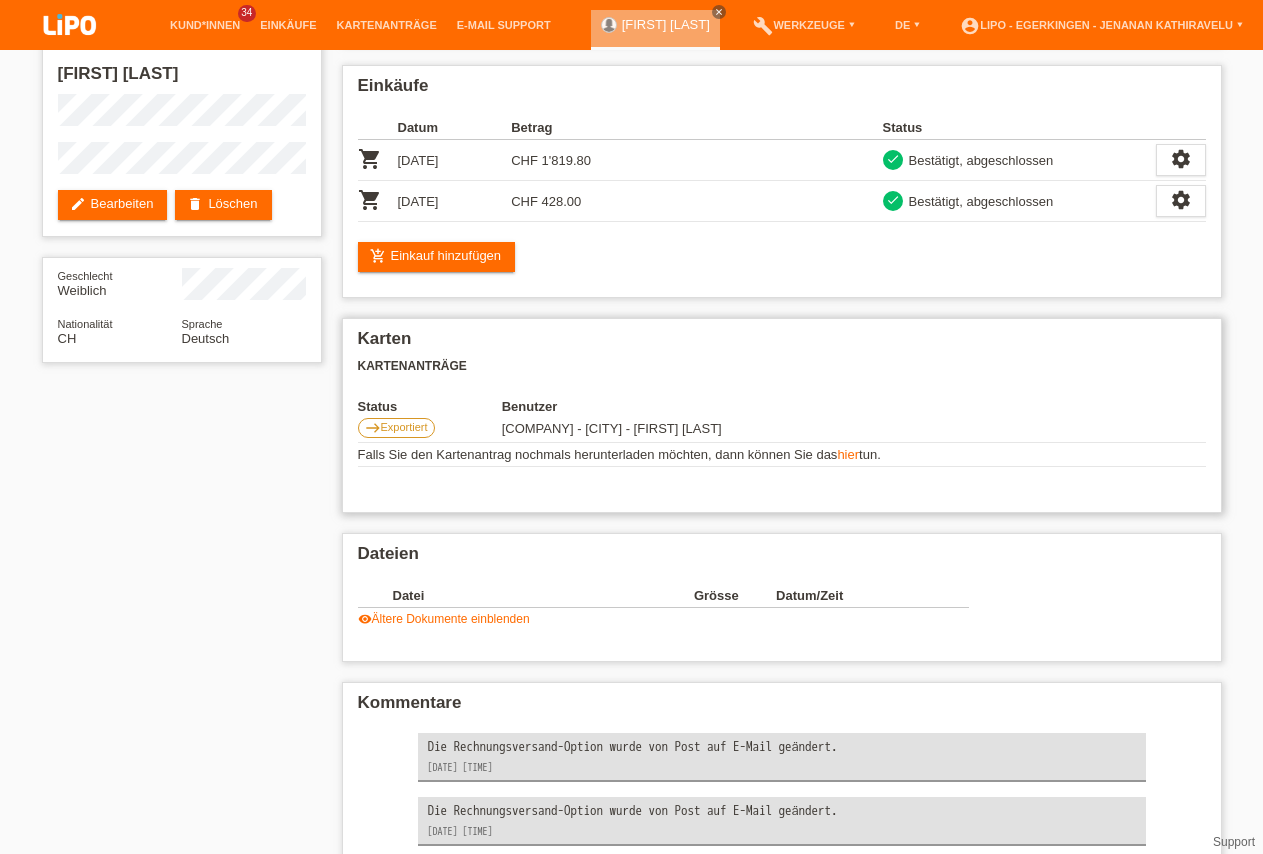 scroll, scrollTop: 102, scrollLeft: 0, axis: vertical 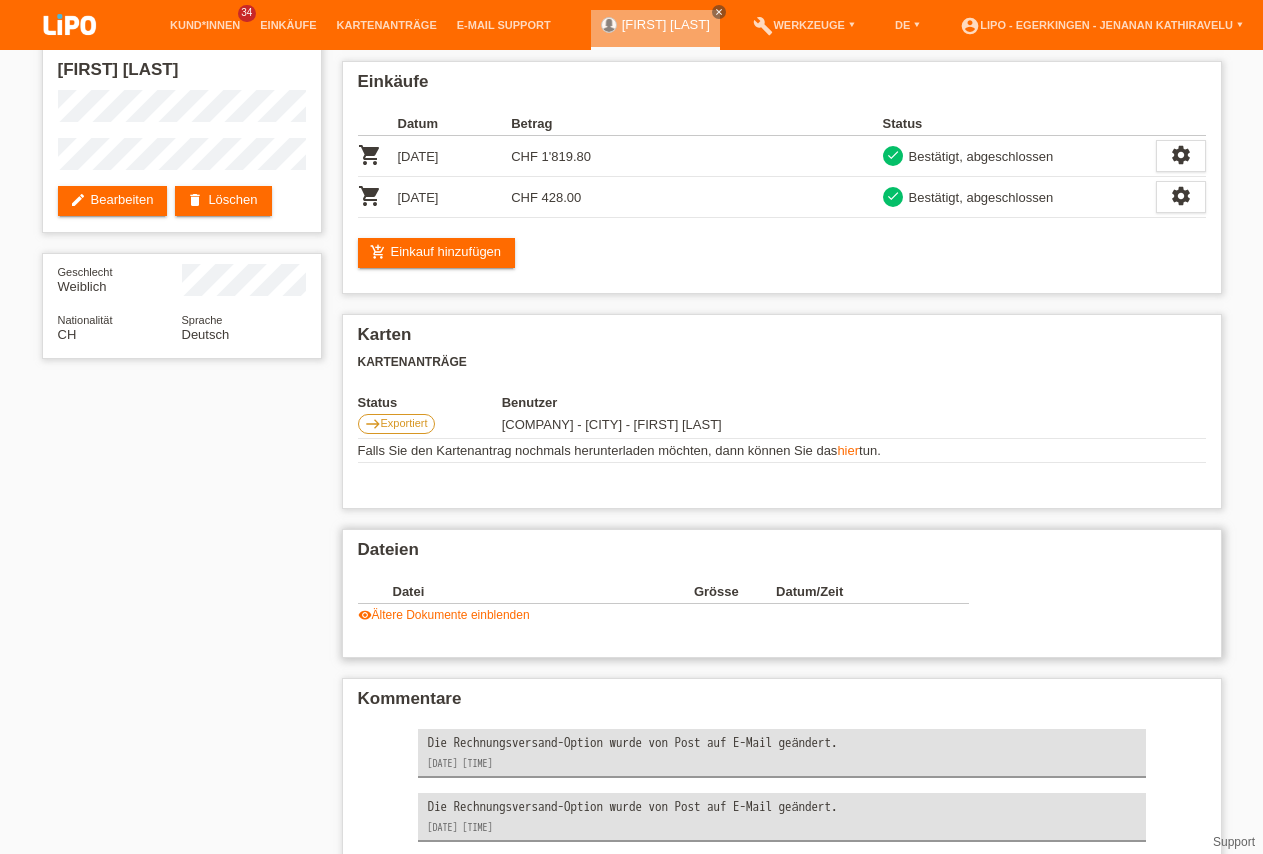 click on "visibility  Ältere Dokumente einblenden" at bounding box center (444, 615) 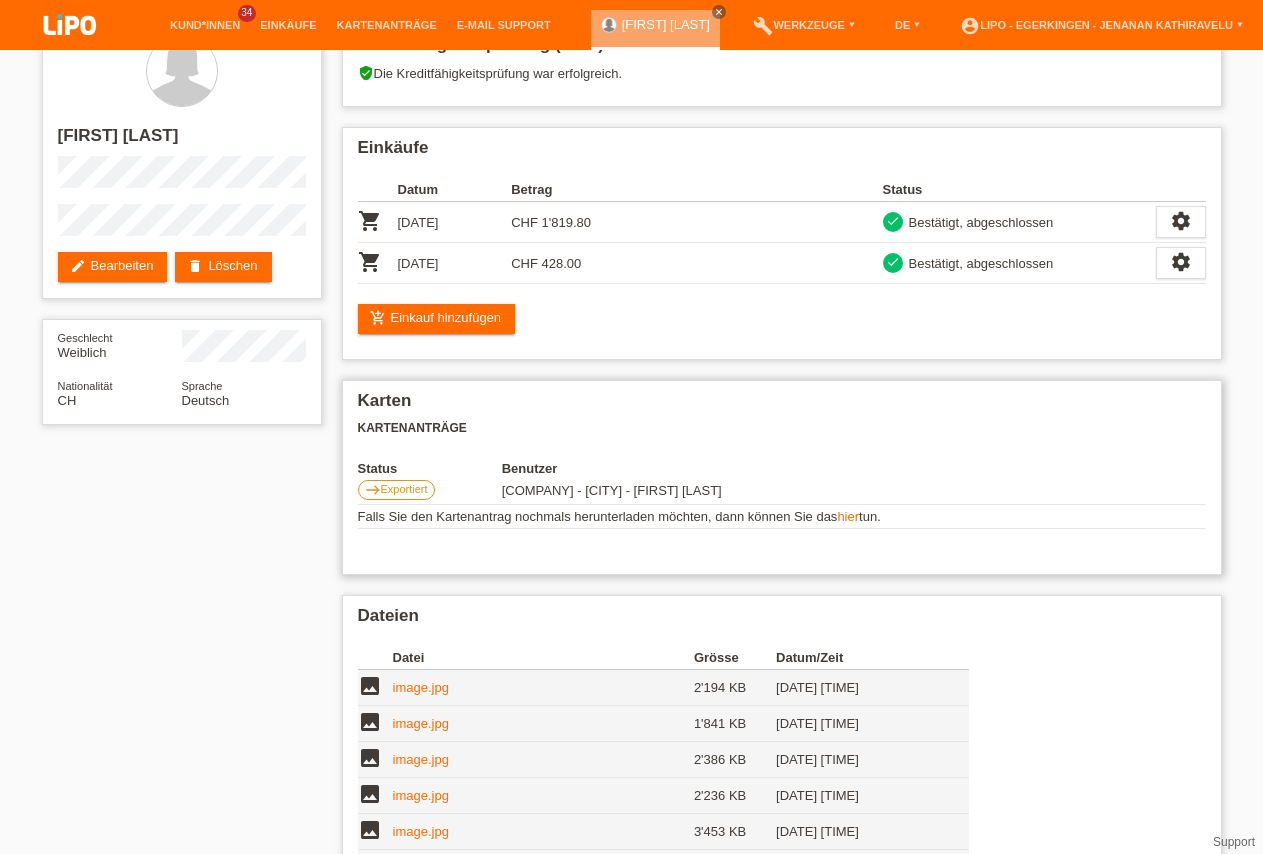 scroll, scrollTop: 0, scrollLeft: 0, axis: both 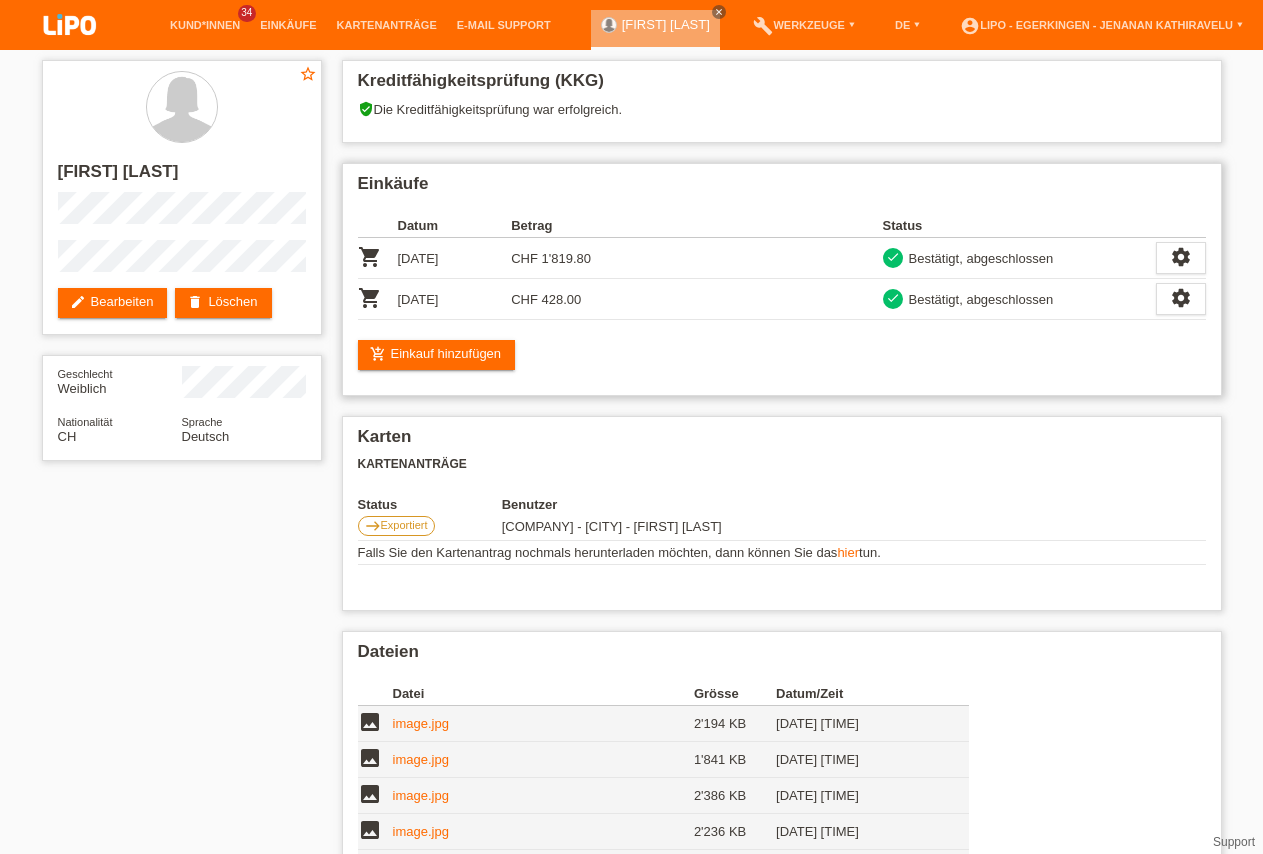 click on "add_shopping_cart  Einkauf hinzufügen" at bounding box center [782, 355] 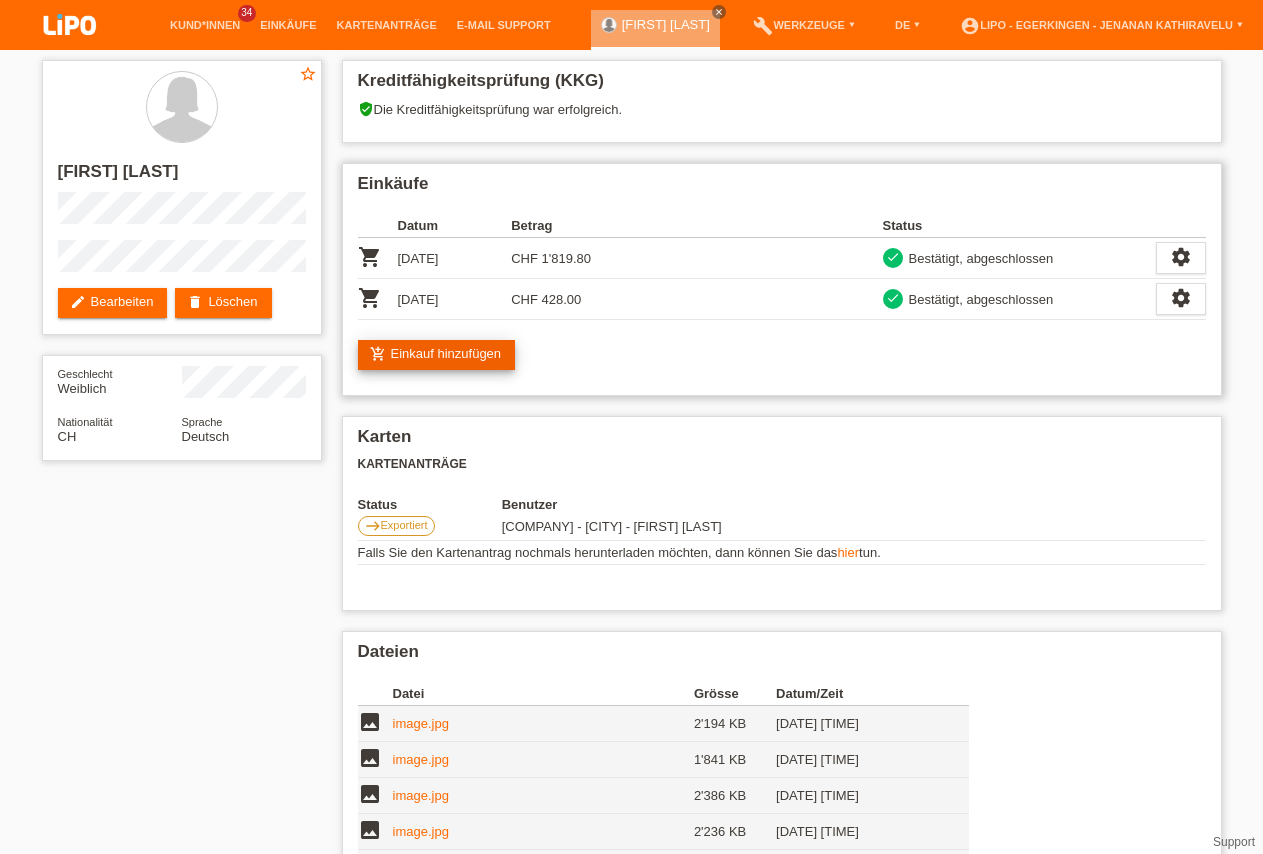 click on "add_shopping_cart  Einkauf hinzufügen" at bounding box center (437, 355) 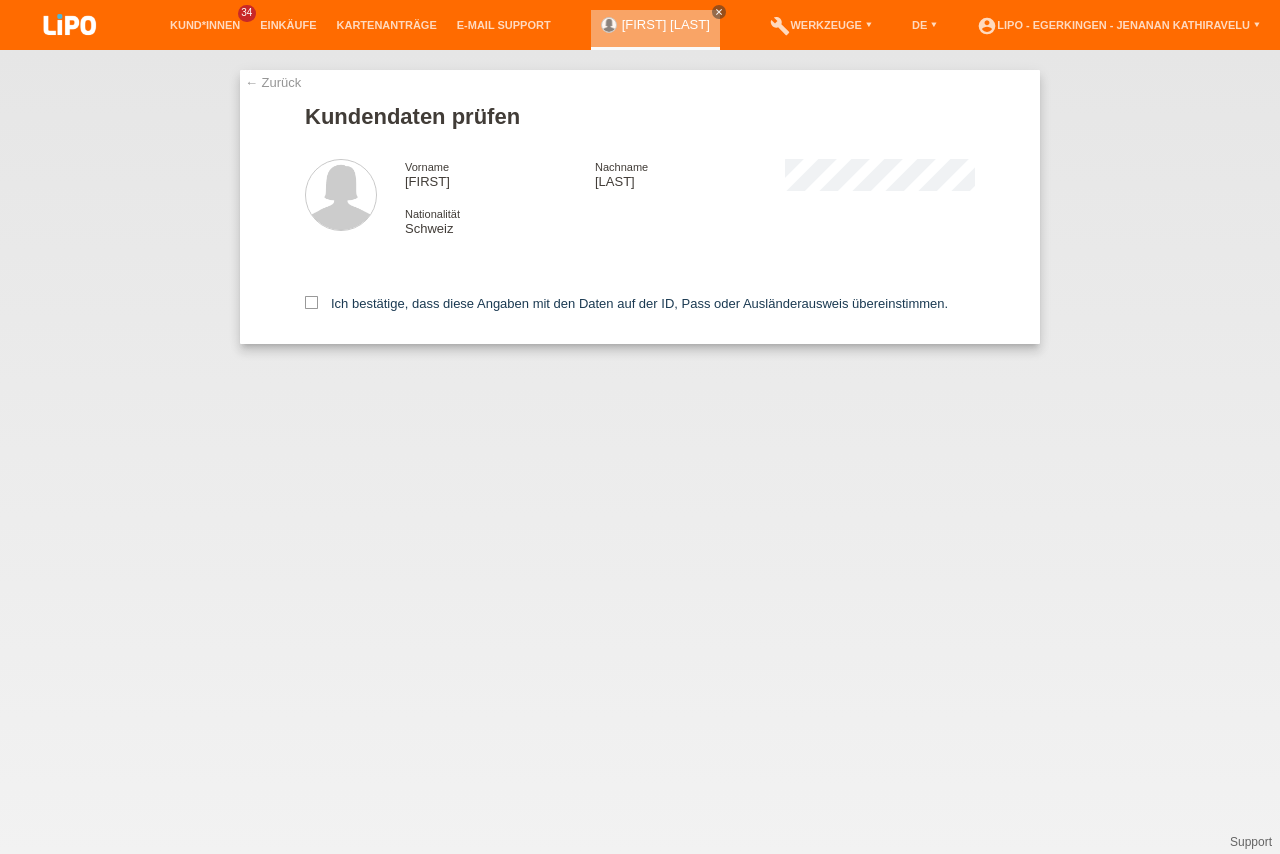 scroll, scrollTop: 0, scrollLeft: 0, axis: both 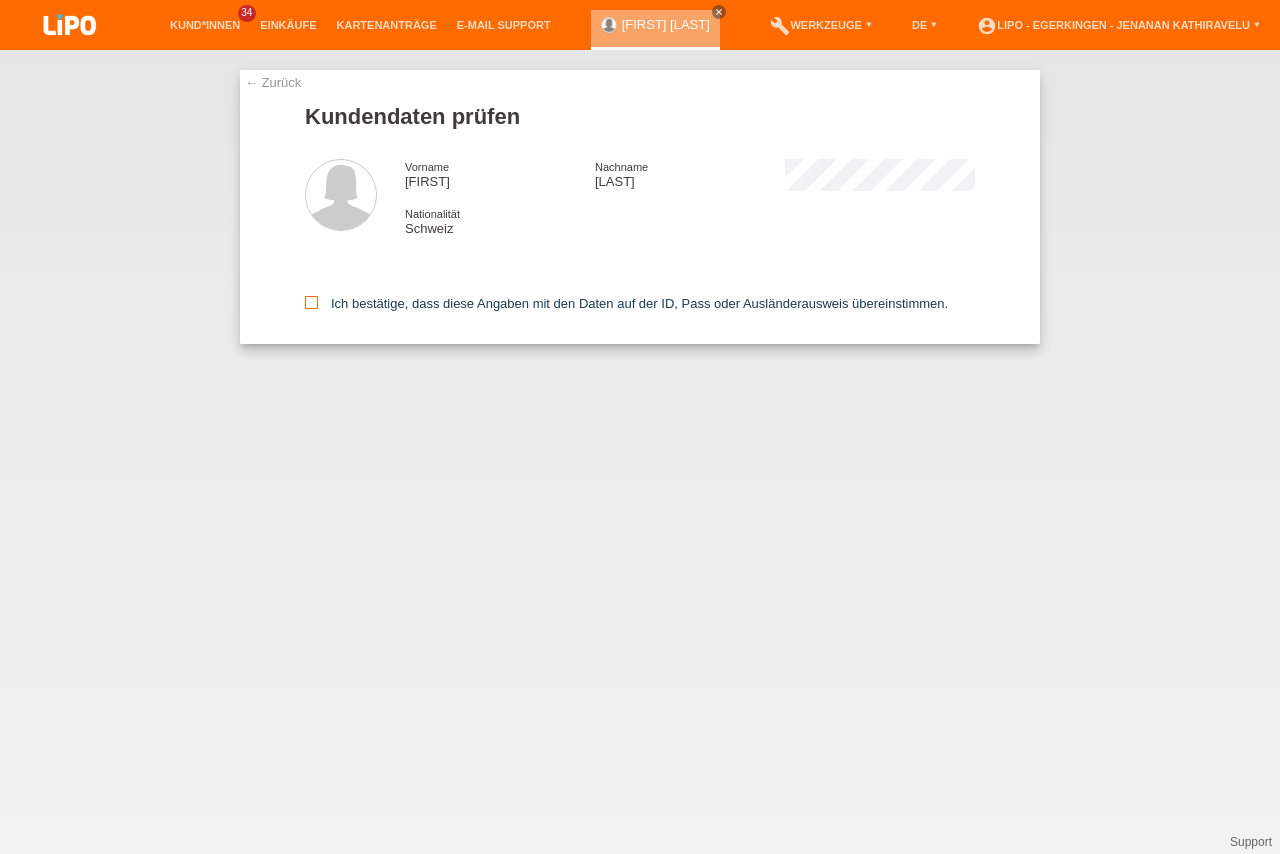 click on "Ich bestätige, dass diese Angaben mit den Daten auf der ID, Pass oder Ausländerausweis übereinstimmen." at bounding box center (626, 303) 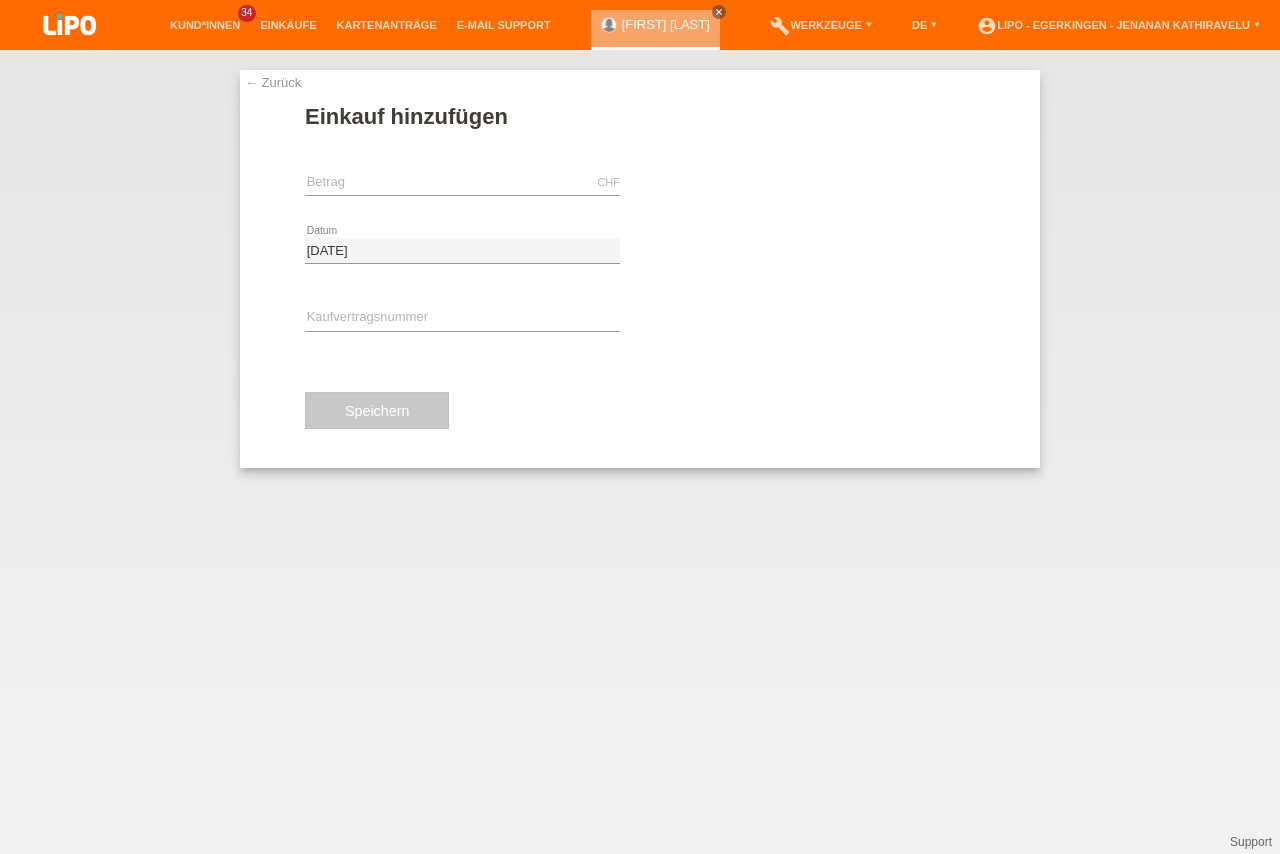 scroll, scrollTop: 0, scrollLeft: 0, axis: both 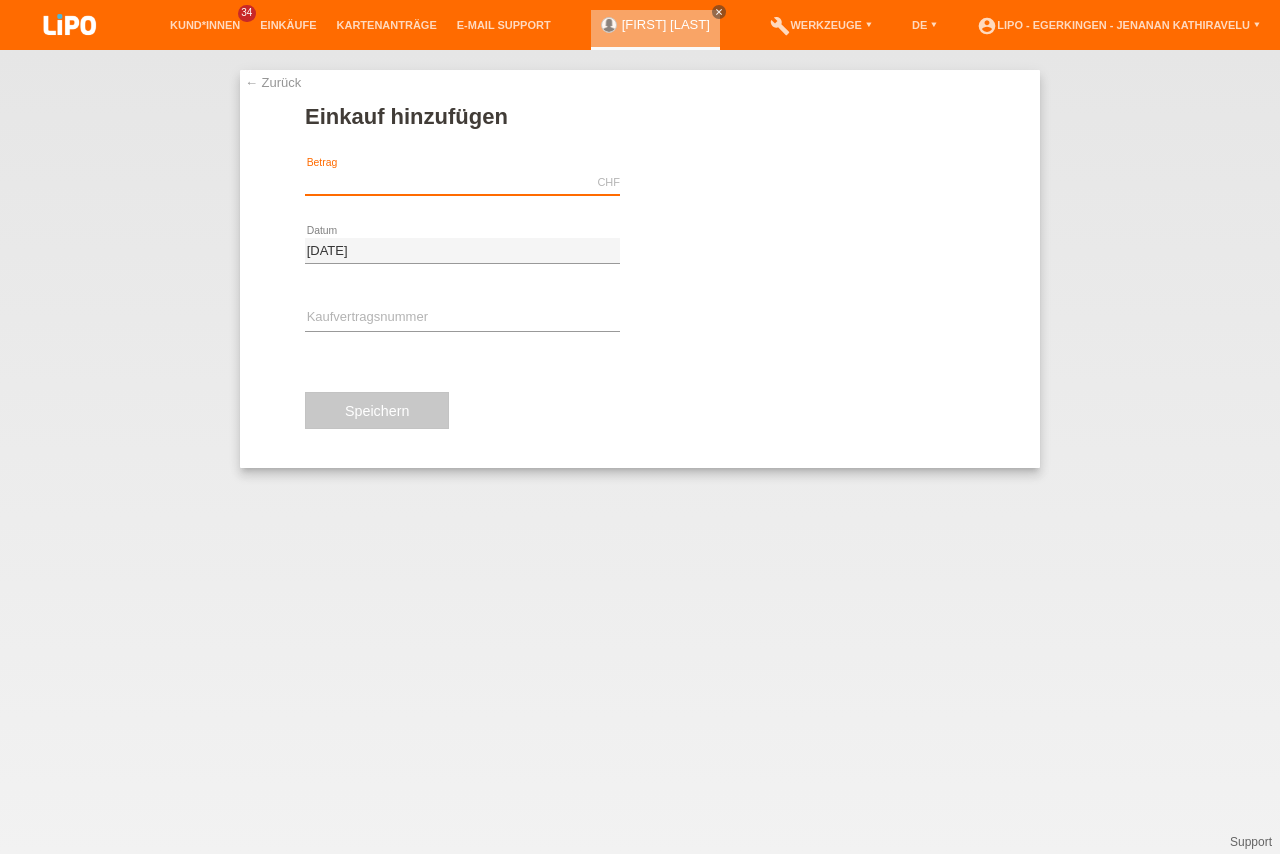 click at bounding box center (462, 182) 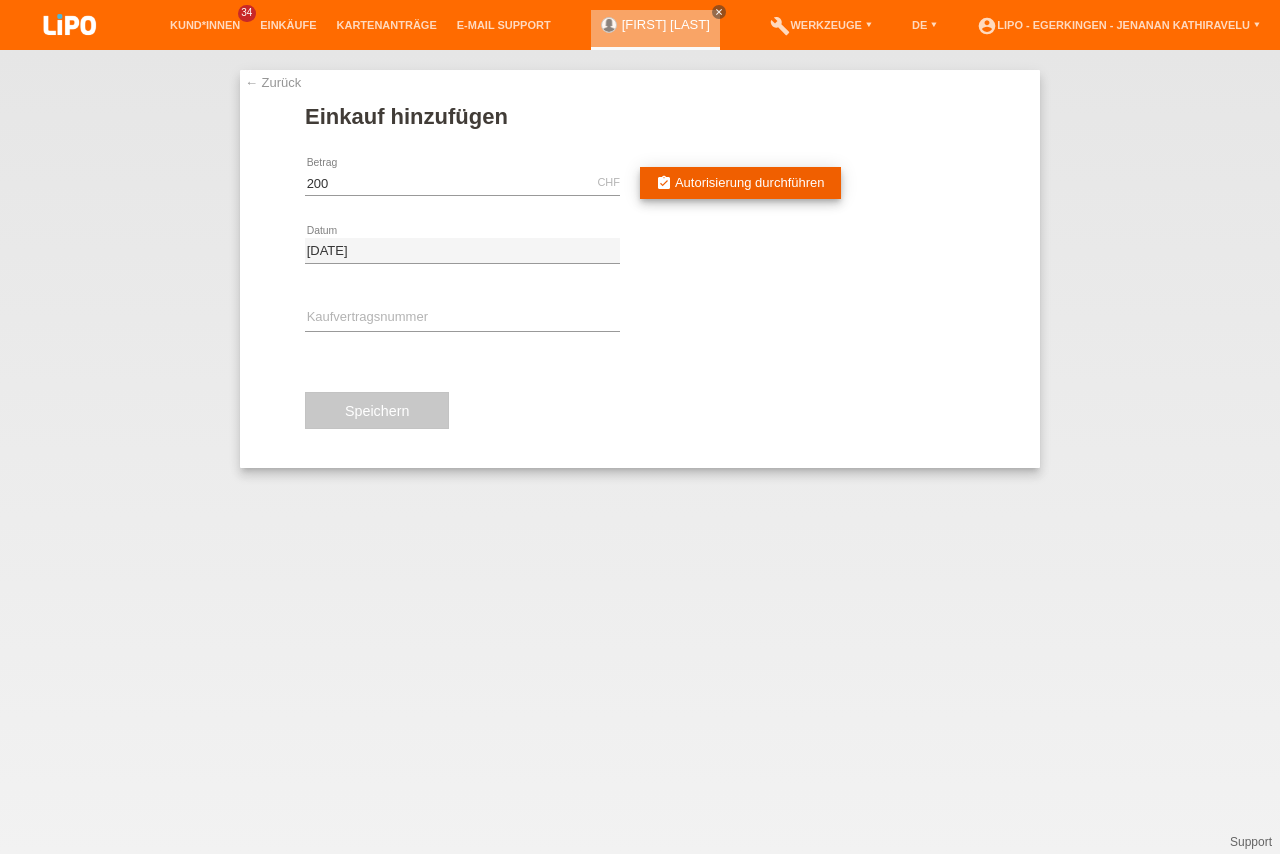 type on "[PRICE]" 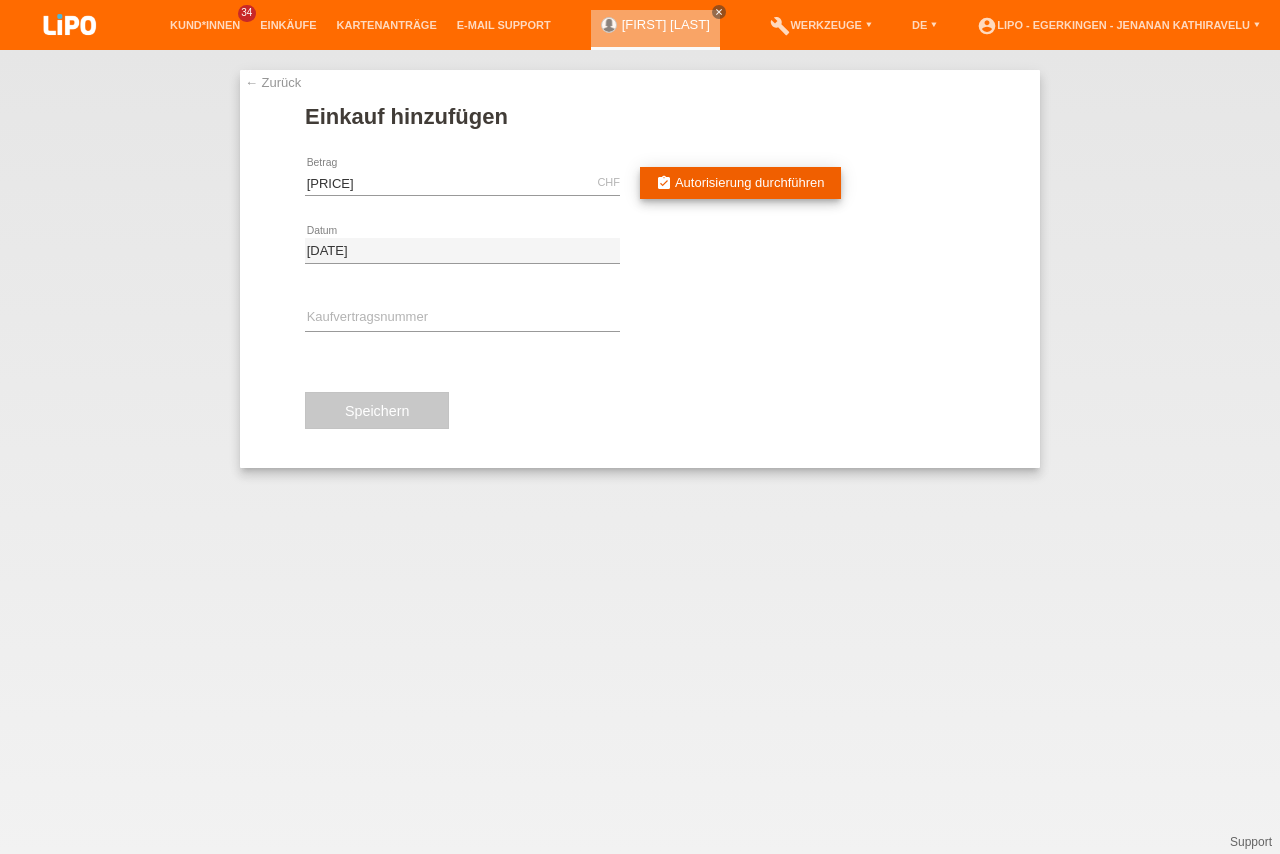 click on "Autorisierung durchführen" at bounding box center [750, 182] 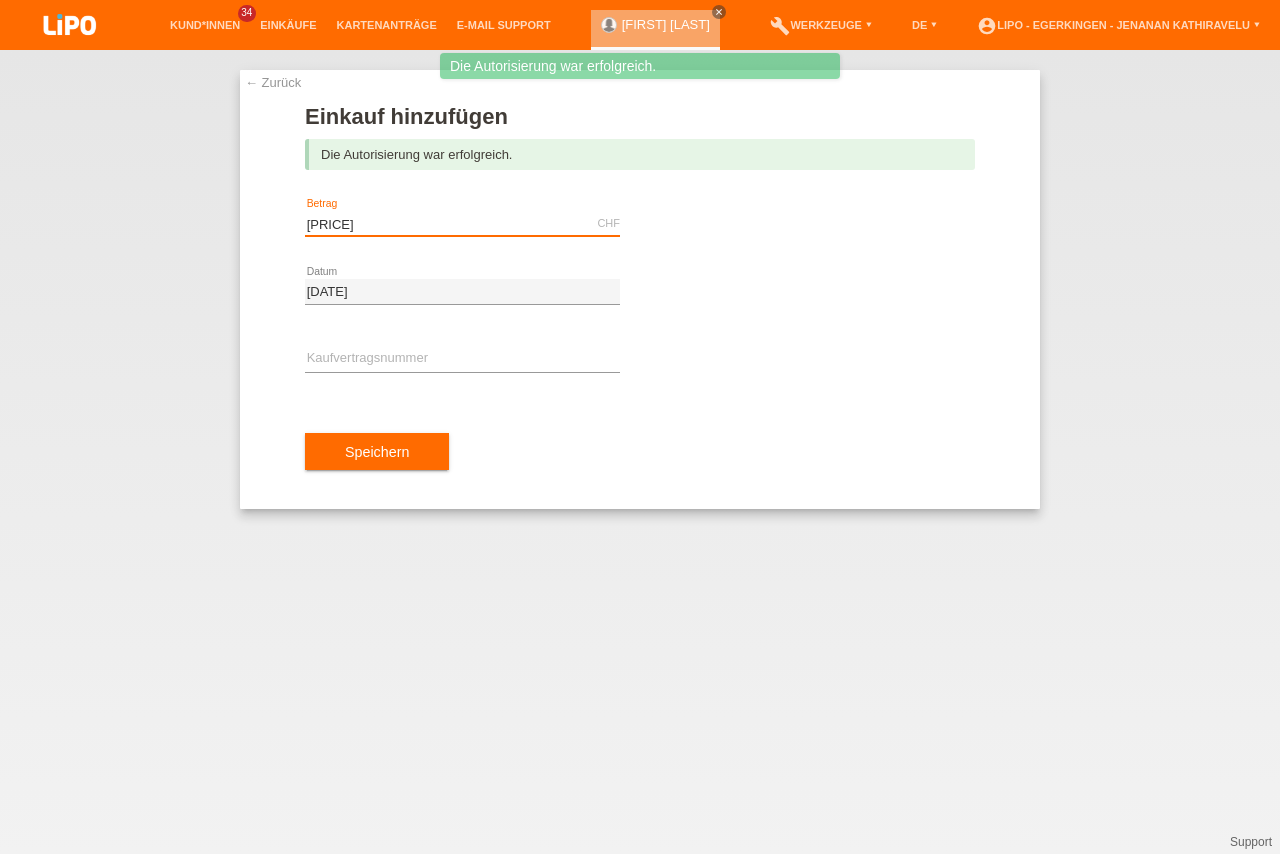drag, startPoint x: 361, startPoint y: 219, endPoint x: 0, endPoint y: 176, distance: 363.5519 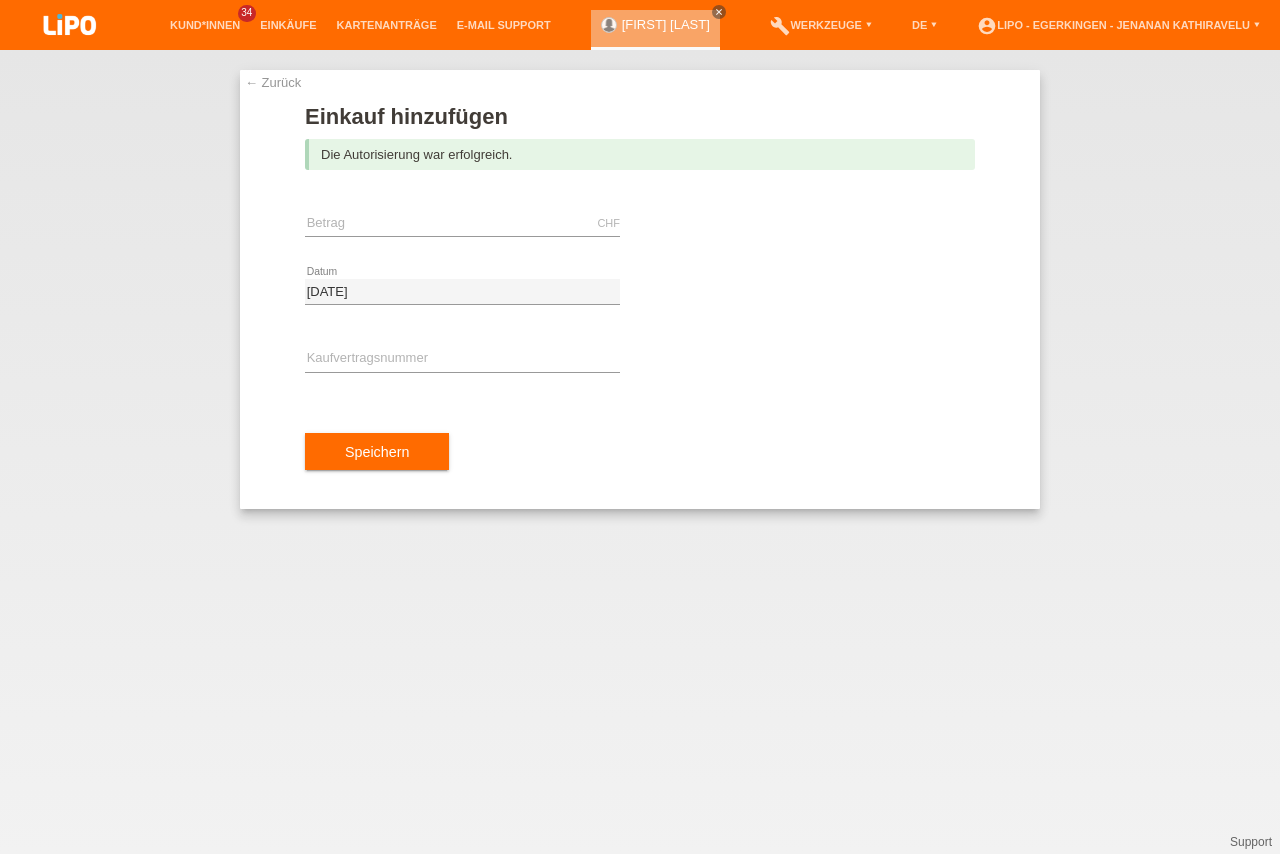 type on "0.00" 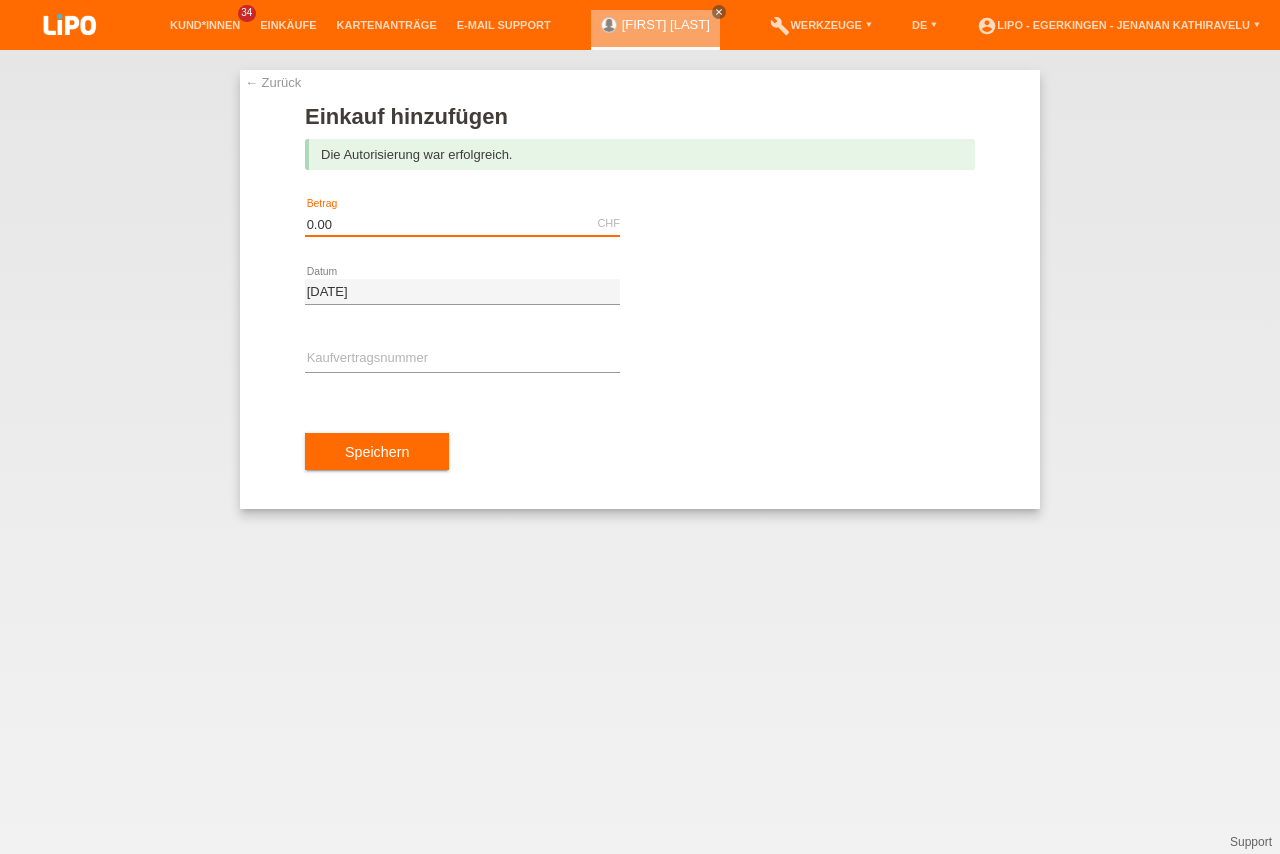 drag, startPoint x: 351, startPoint y: 230, endPoint x: 187, endPoint y: 203, distance: 166.2077 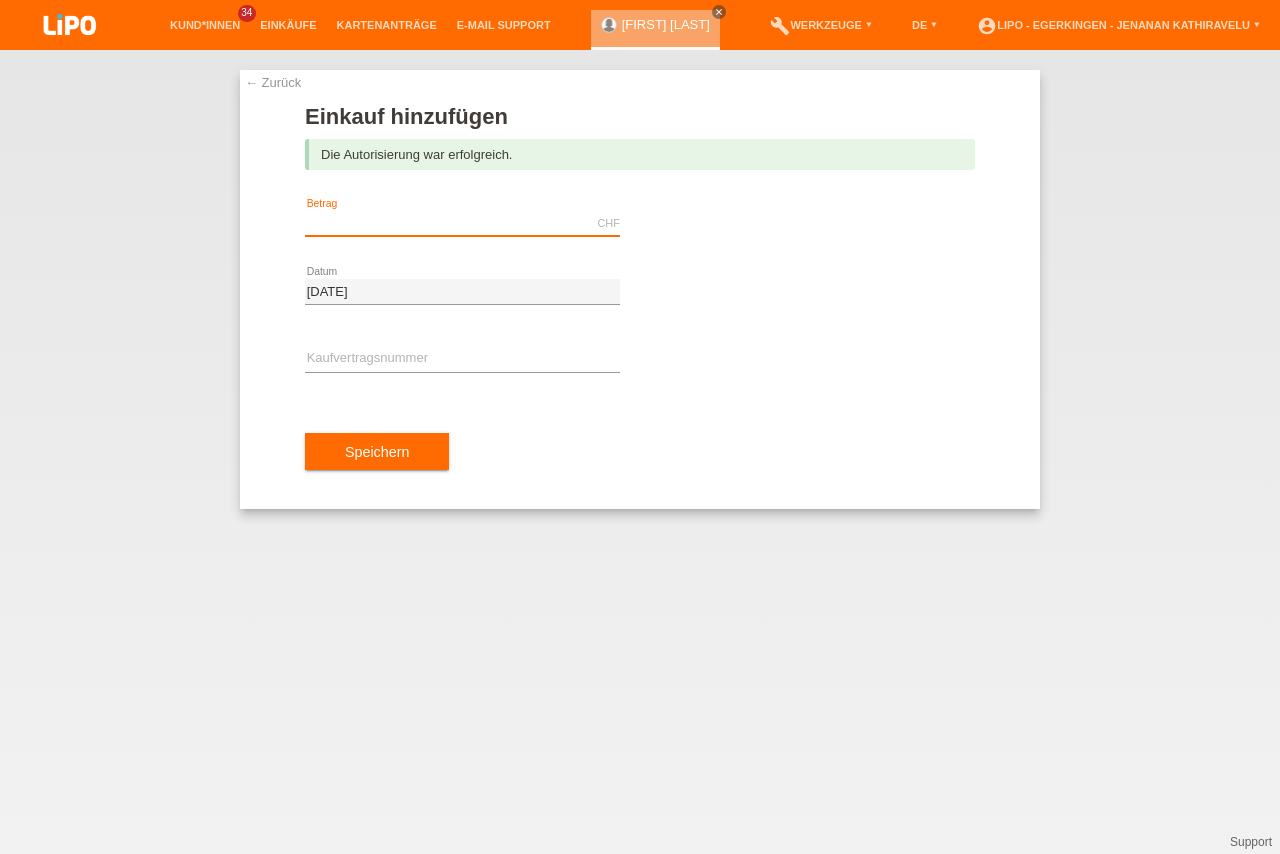 click at bounding box center [462, 223] 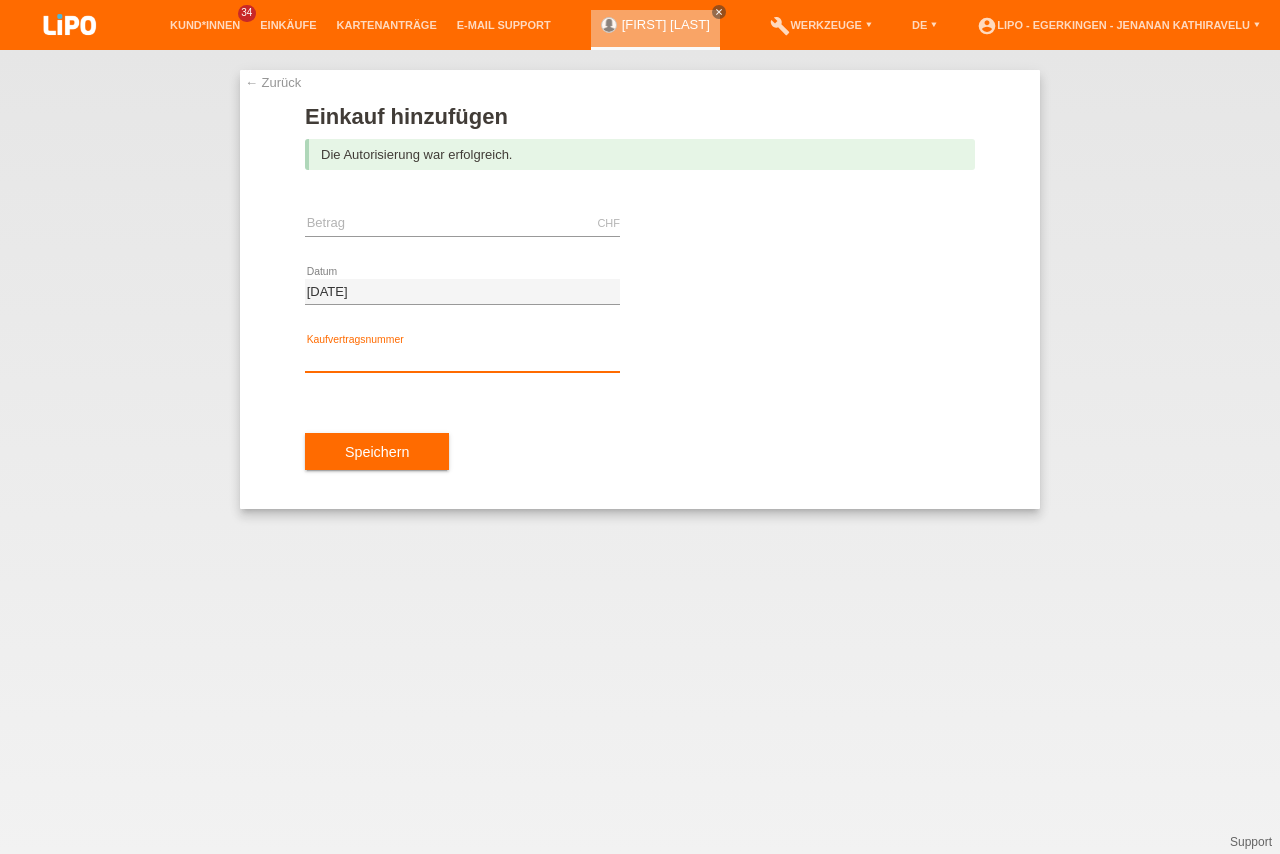 type on "0.00" 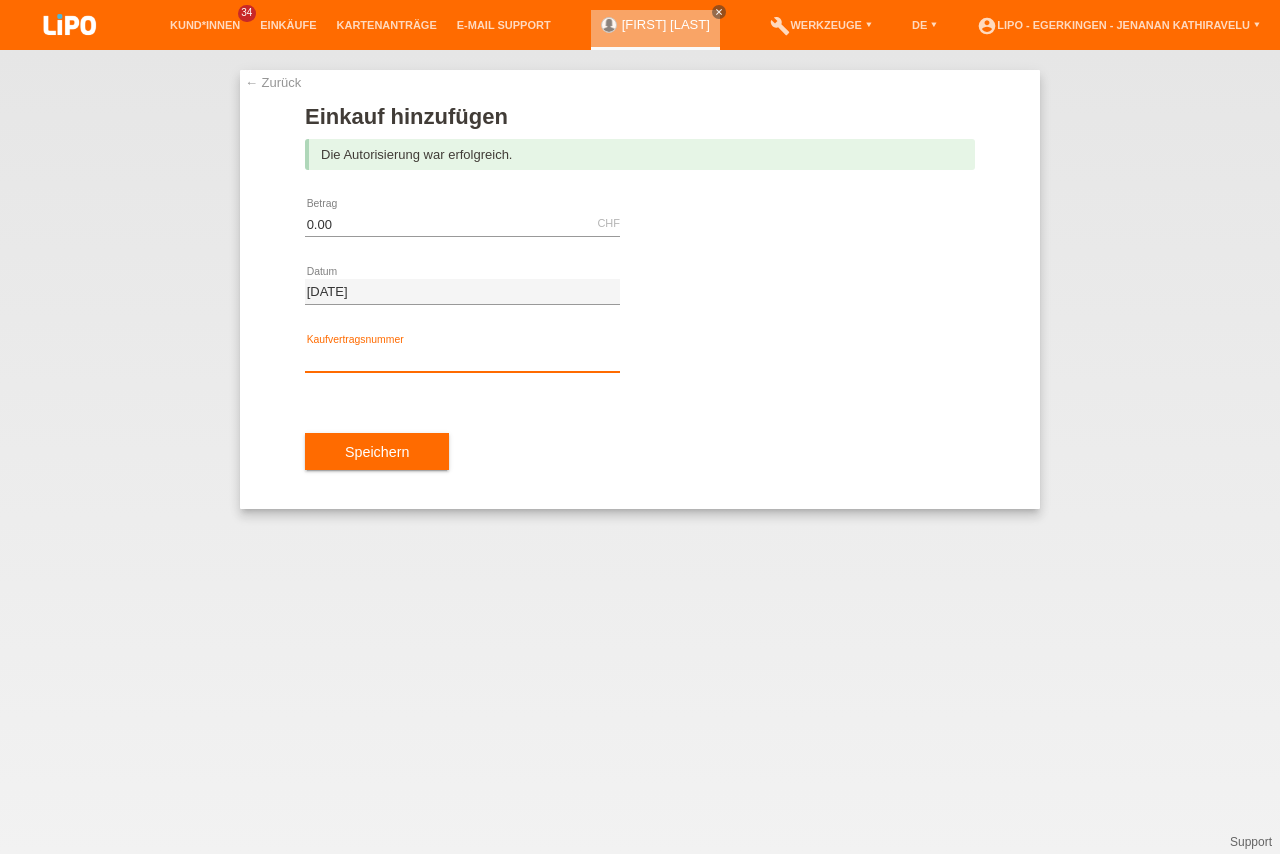 click at bounding box center [462, 359] 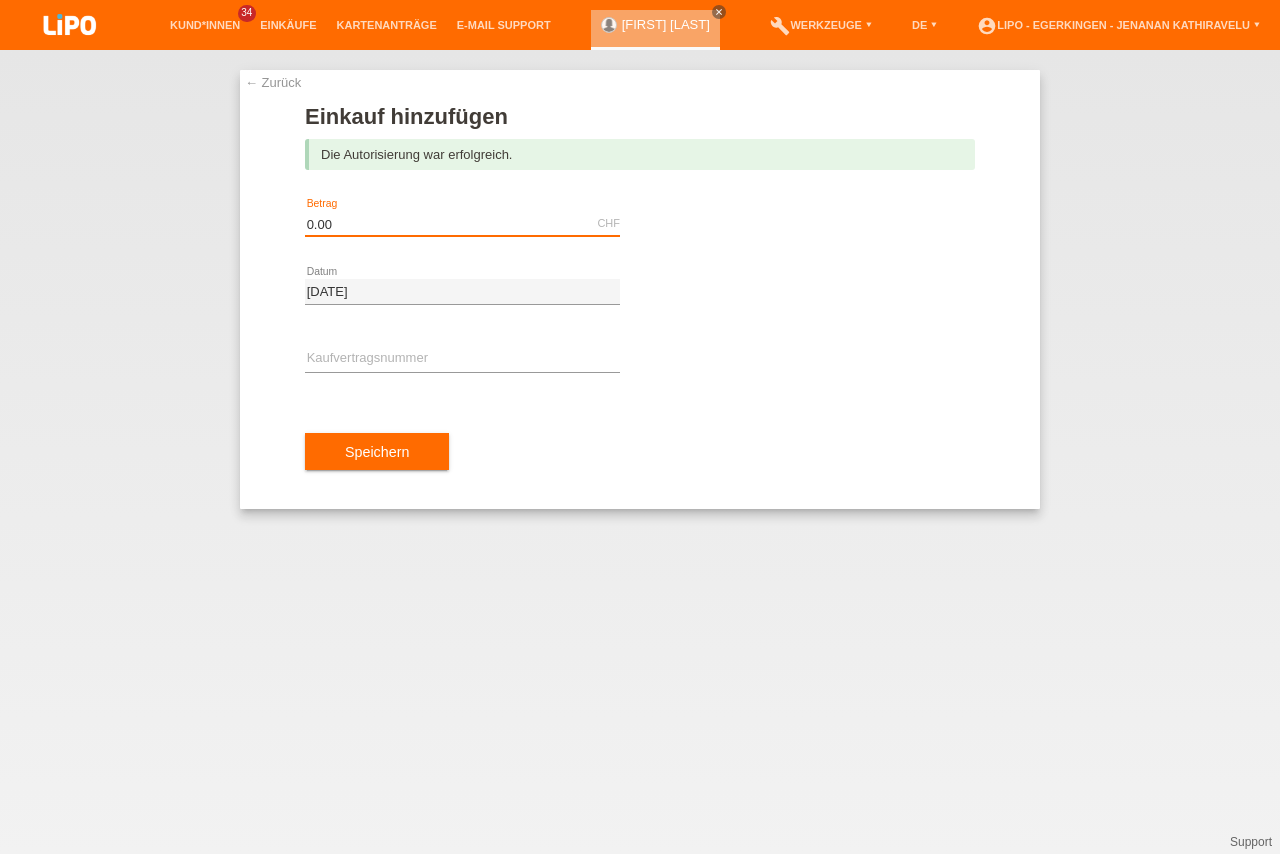 click on "0.00" at bounding box center [462, 223] 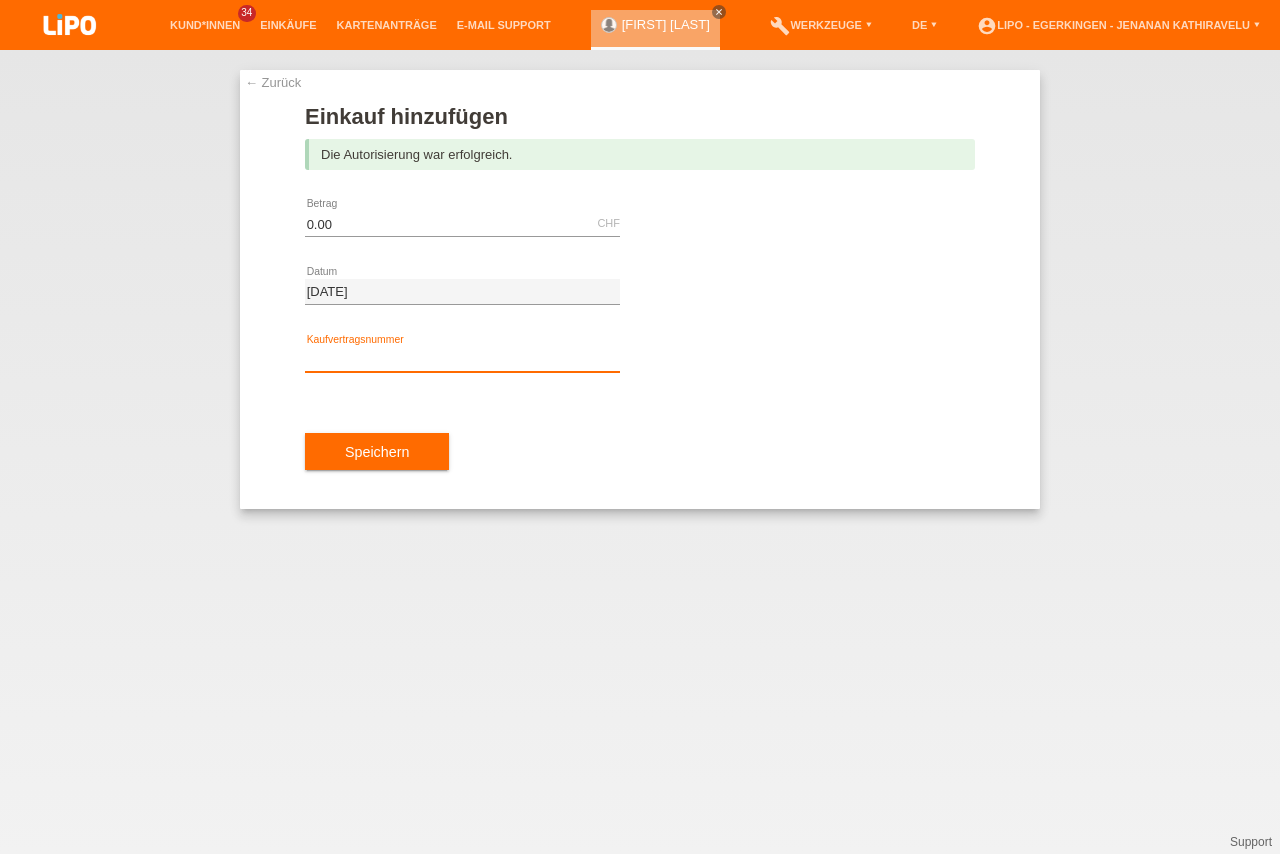 click at bounding box center (462, 359) 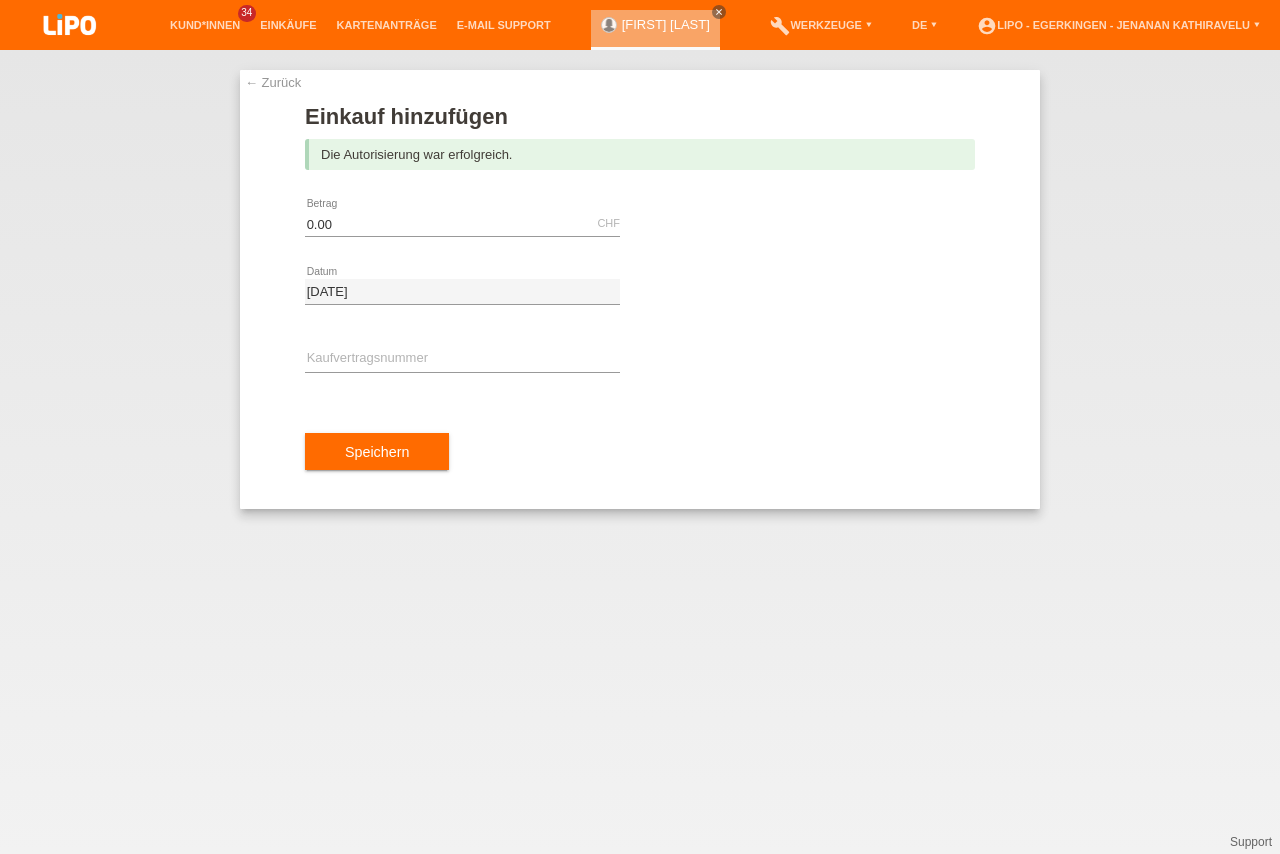 click on "Kund*innen
34" at bounding box center (205, 25) 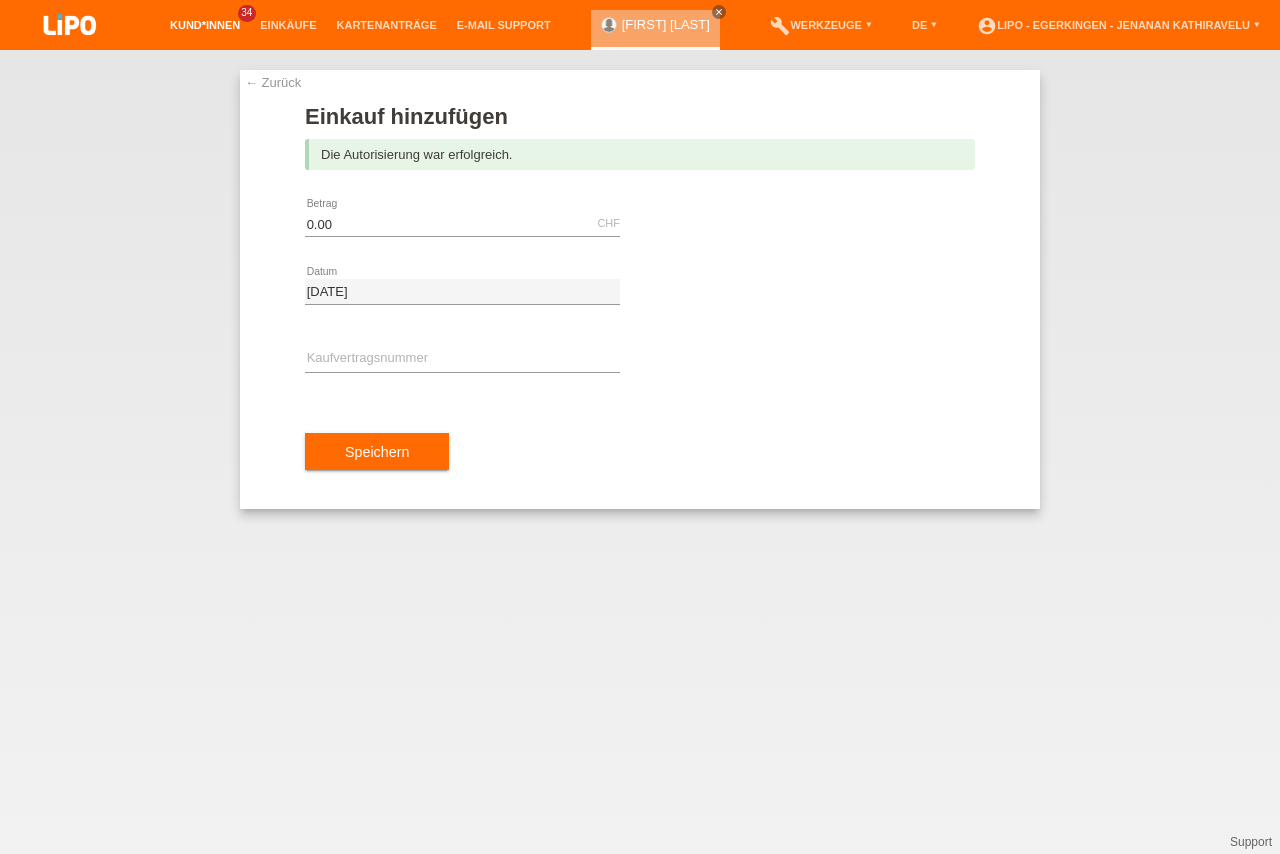 click on "Kund*innen" at bounding box center [205, 25] 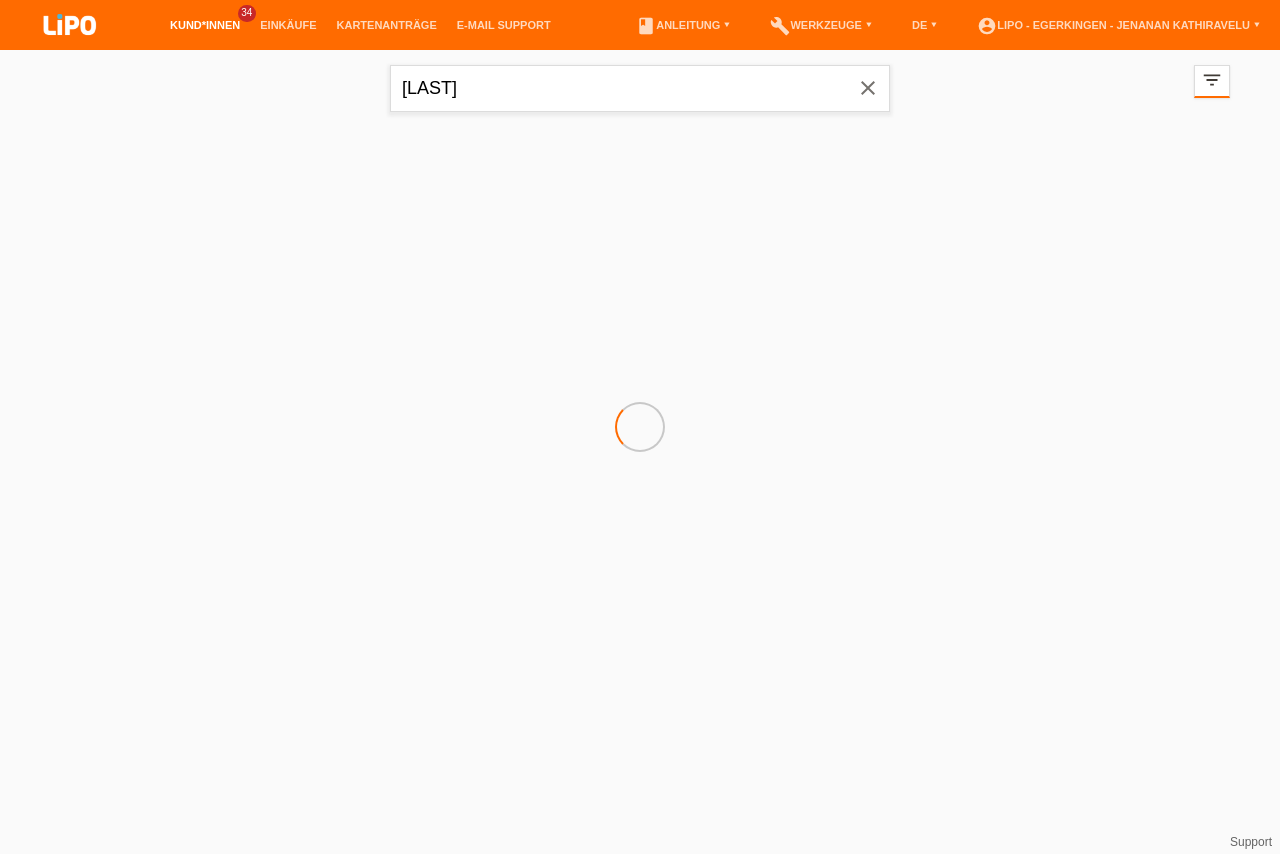 scroll, scrollTop: 0, scrollLeft: 0, axis: both 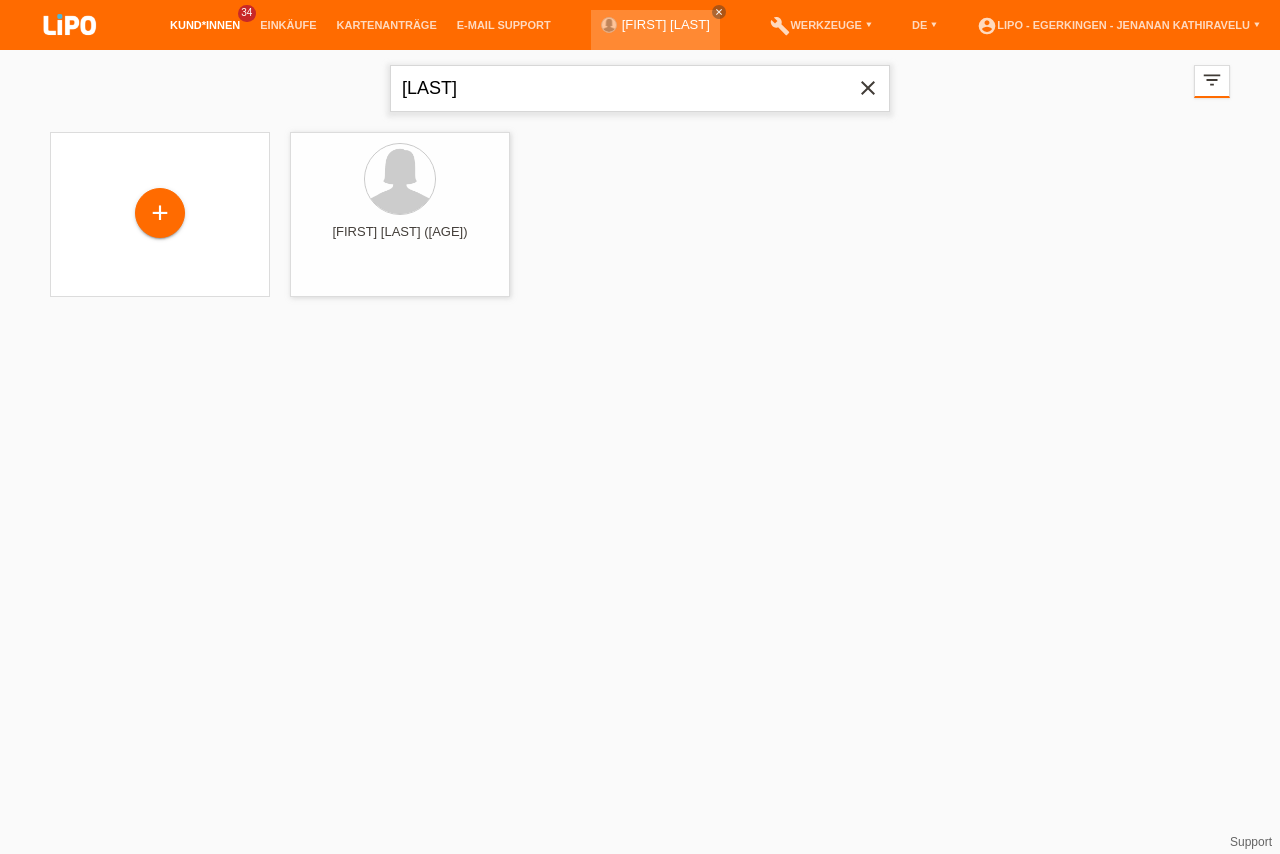 drag, startPoint x: 569, startPoint y: 100, endPoint x: 131, endPoint y: 60, distance: 439.8227 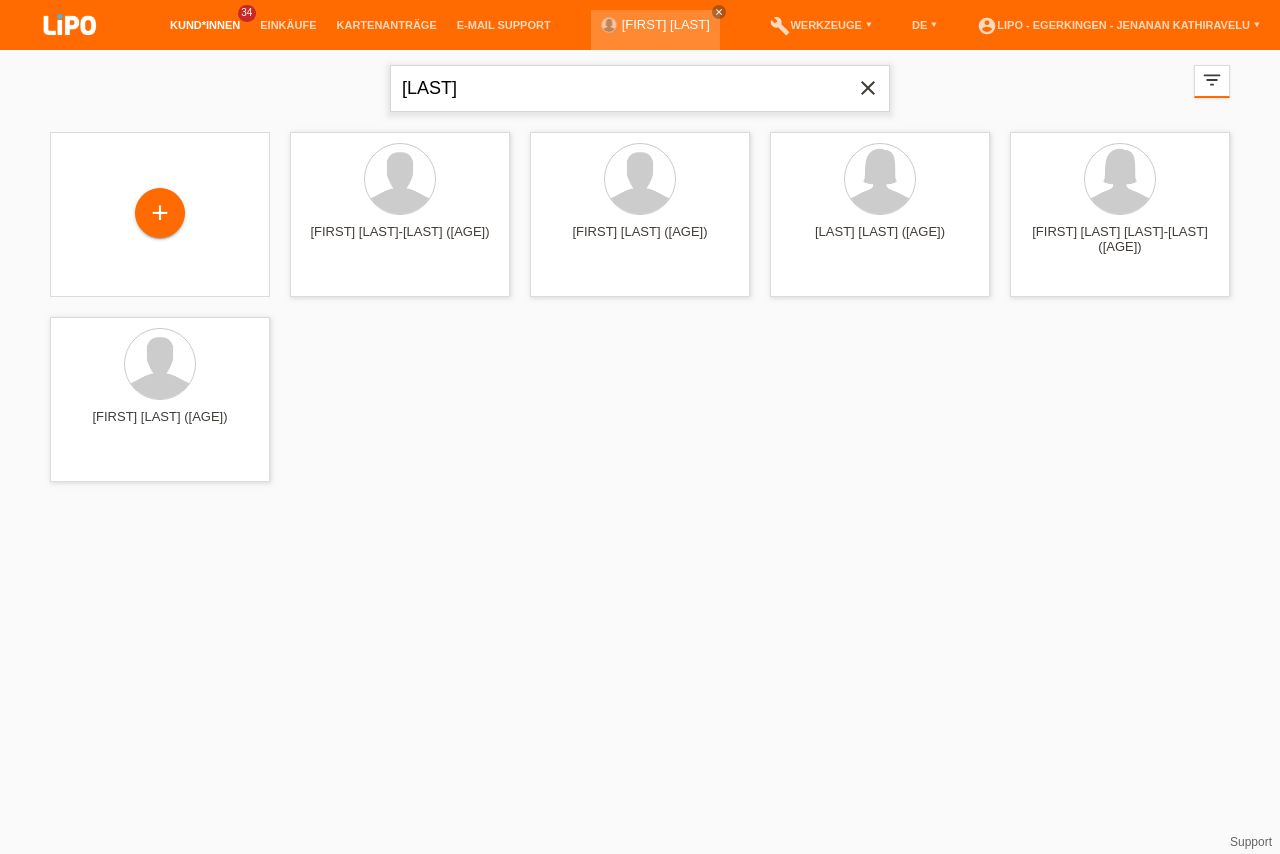 drag, startPoint x: 513, startPoint y: 92, endPoint x: 278, endPoint y: 72, distance: 235.84953 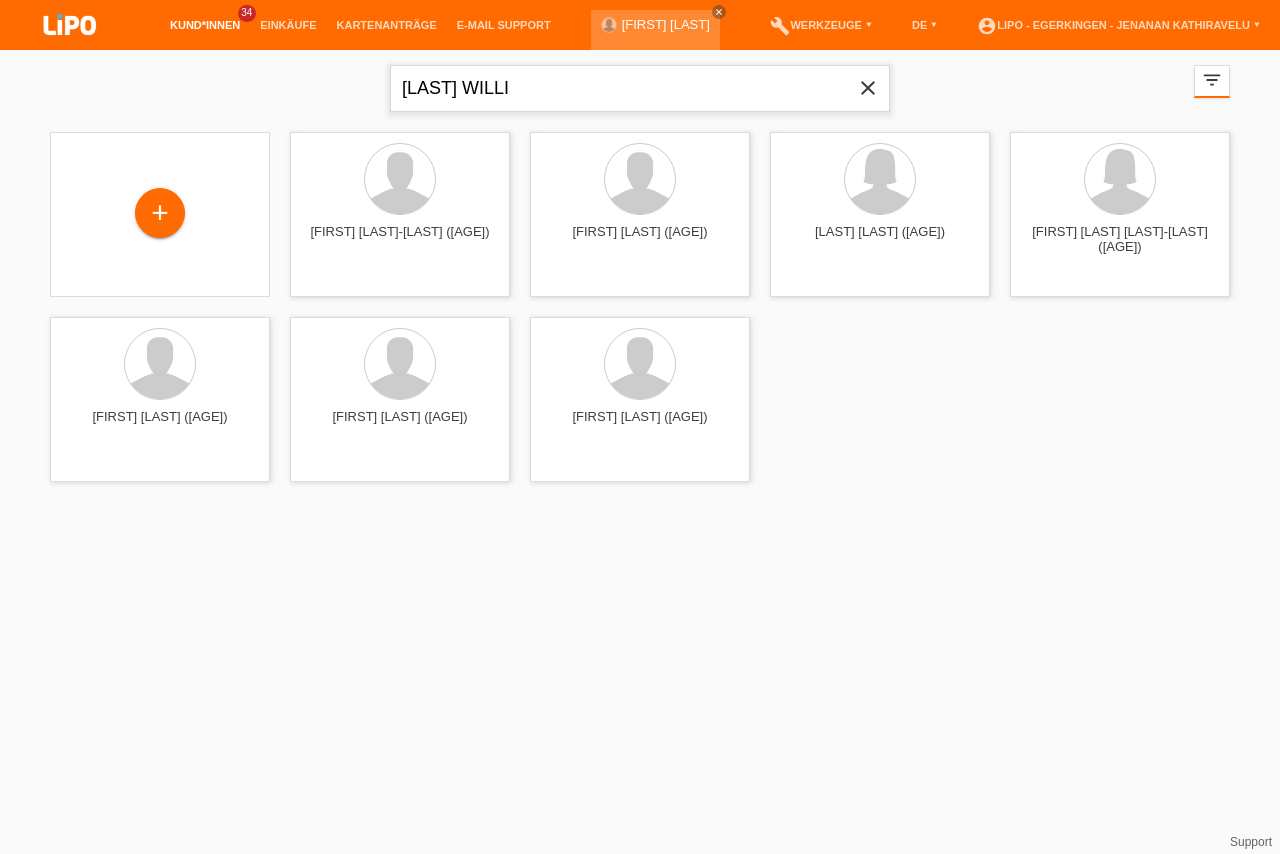 drag, startPoint x: 555, startPoint y: 98, endPoint x: 472, endPoint y: 96, distance: 83.02409 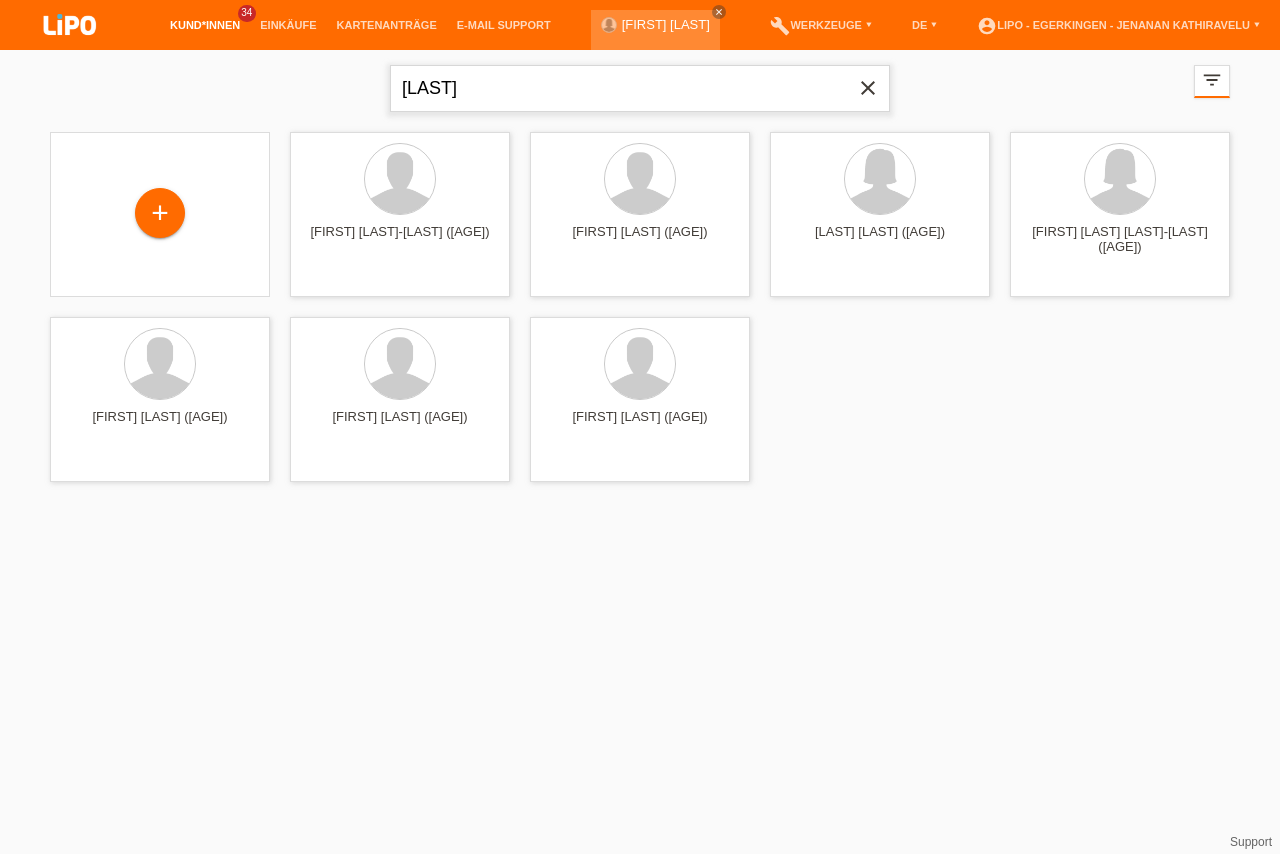 type on "[LAST]" 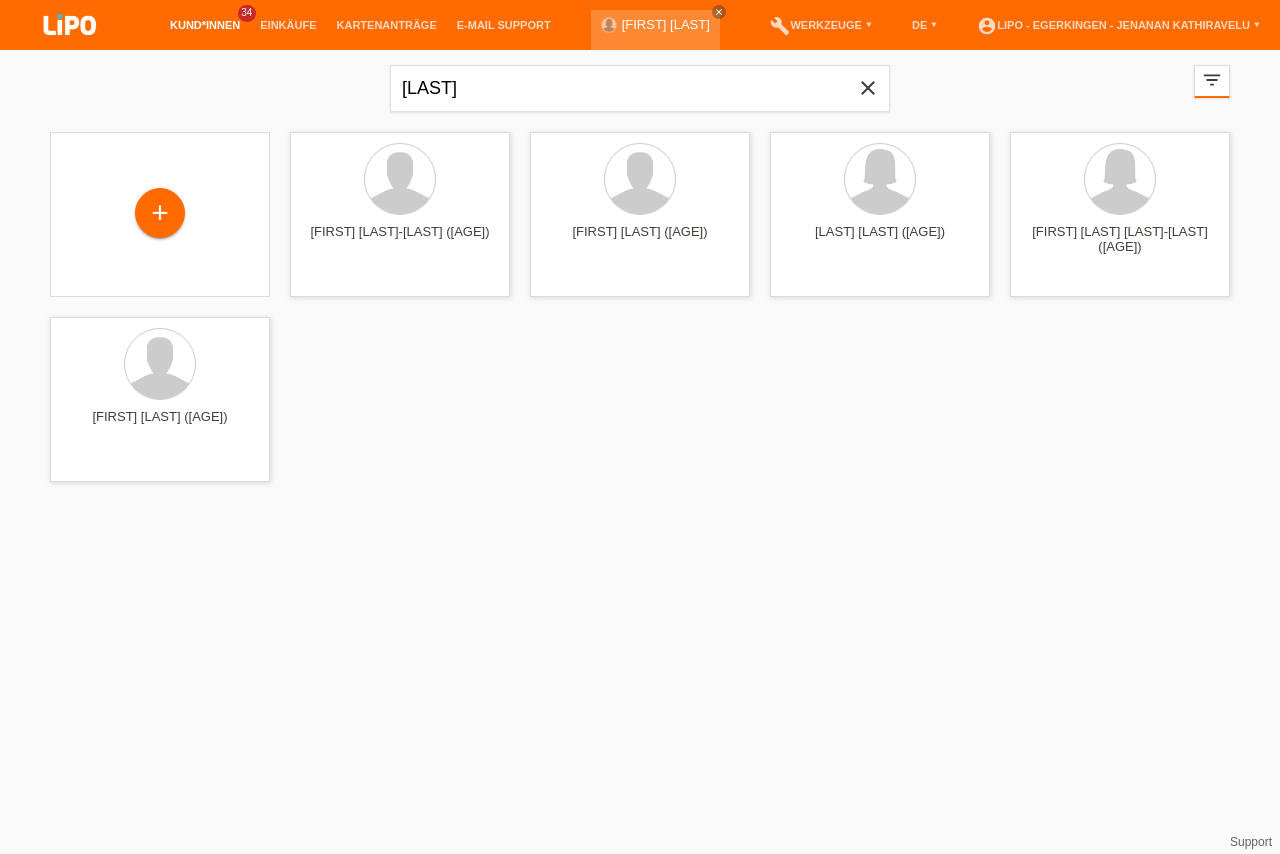 click on "Kund*innen
34" at bounding box center [205, 25] 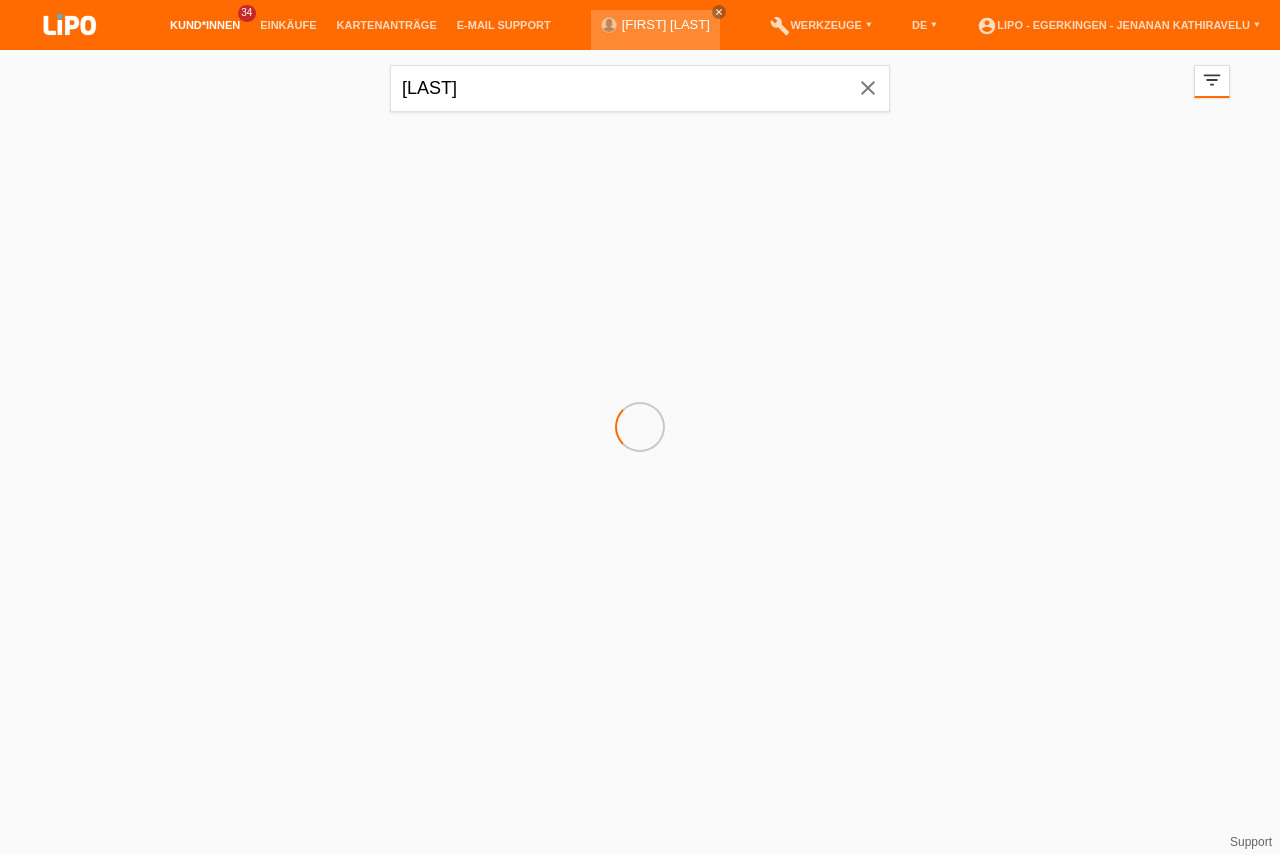 click on "Kund*innen" at bounding box center [205, 25] 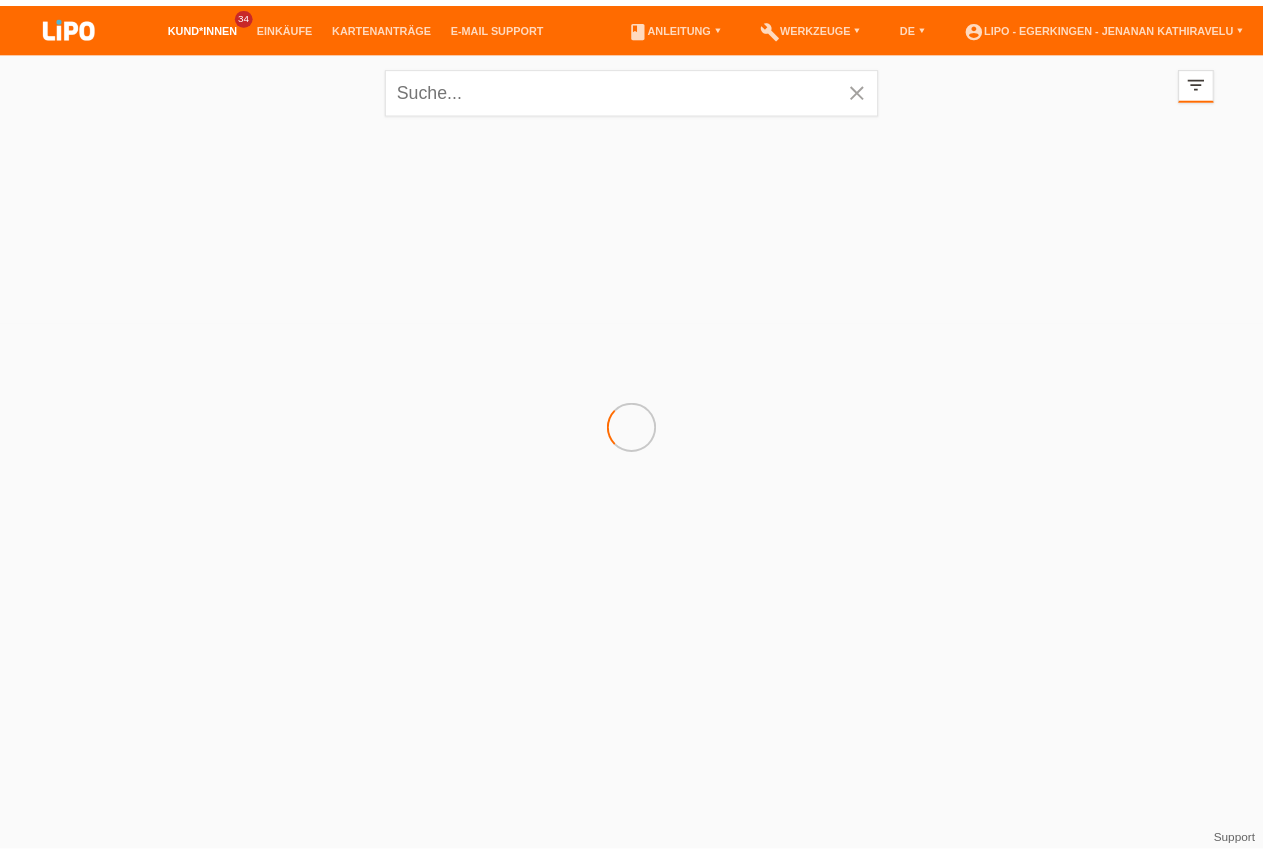 scroll, scrollTop: 0, scrollLeft: 0, axis: both 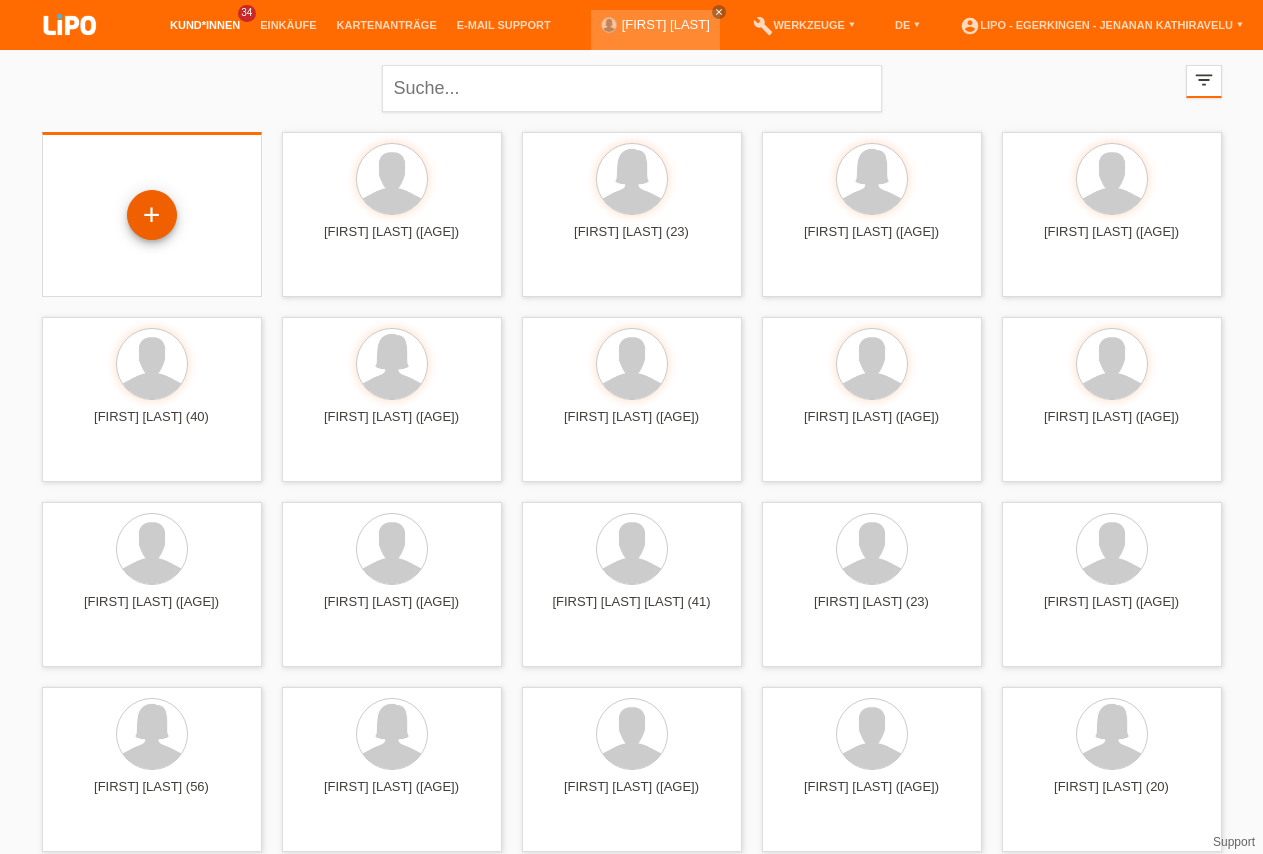 click on "+" at bounding box center (152, 215) 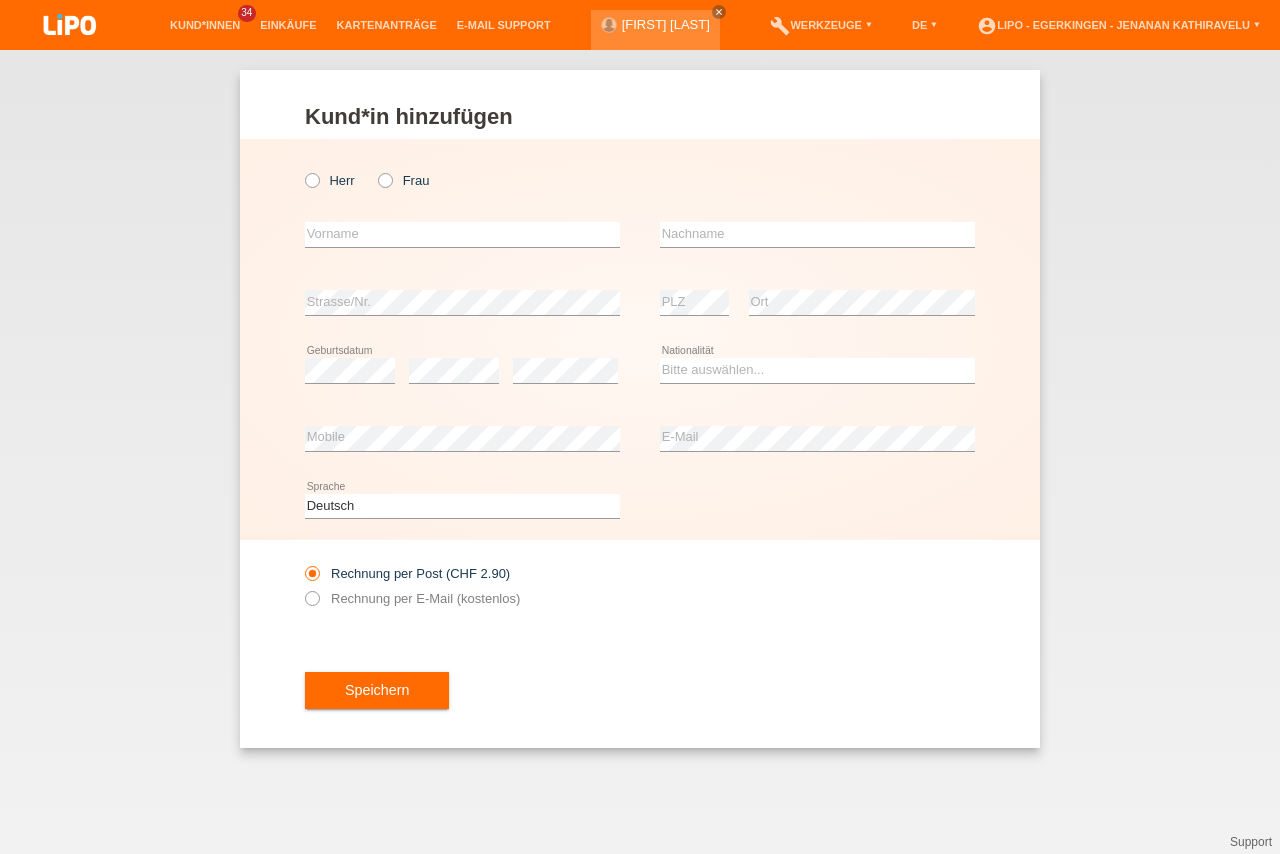 scroll, scrollTop: 0, scrollLeft: 0, axis: both 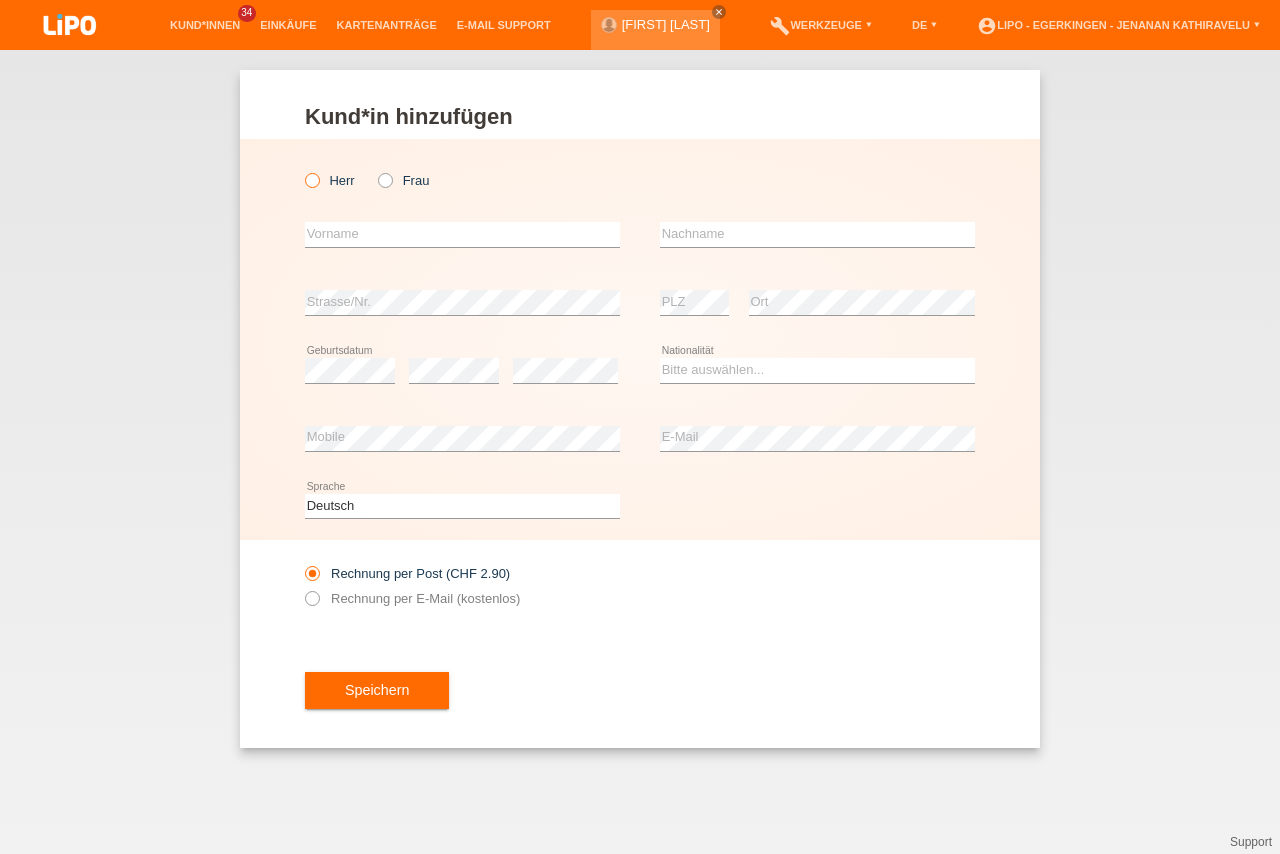 click at bounding box center [302, 170] 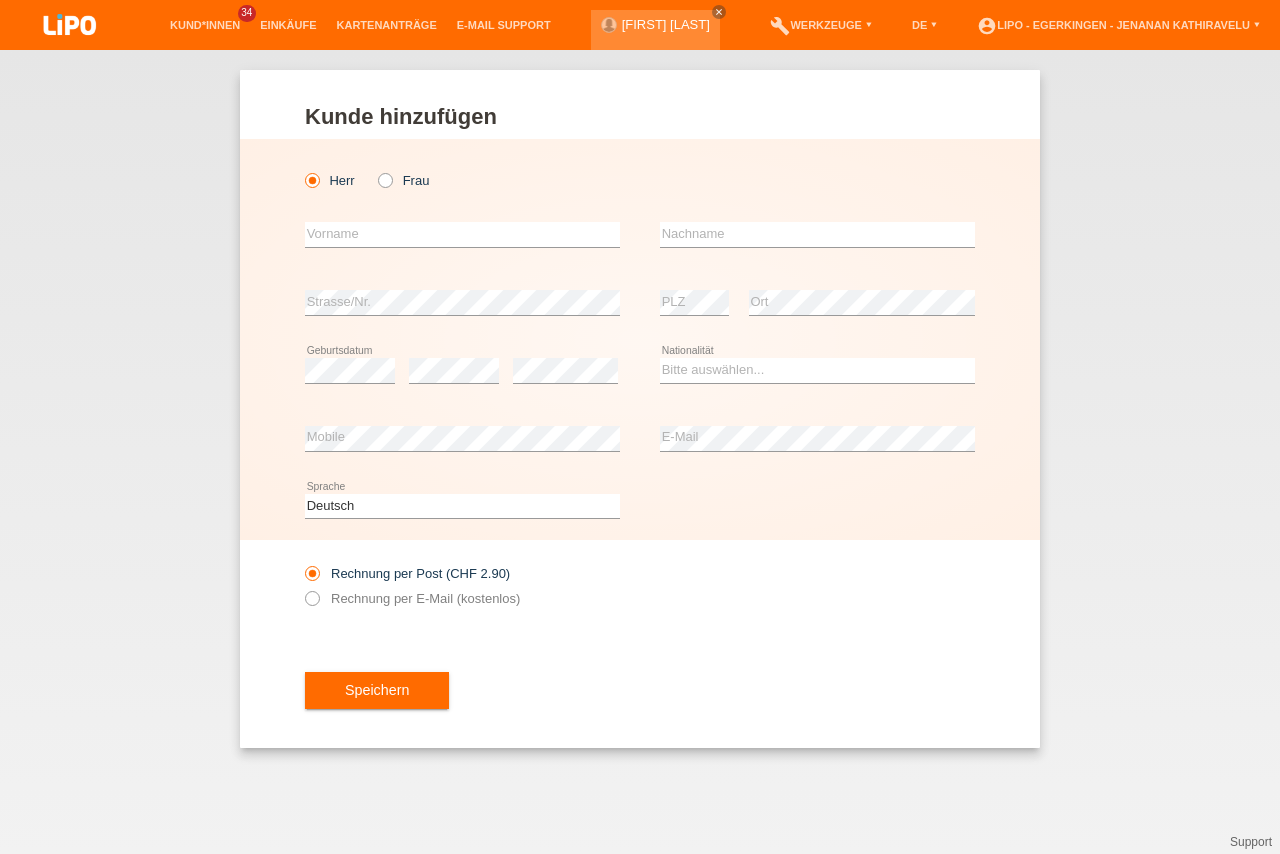 click on "error
Vorname" at bounding box center [462, 235] 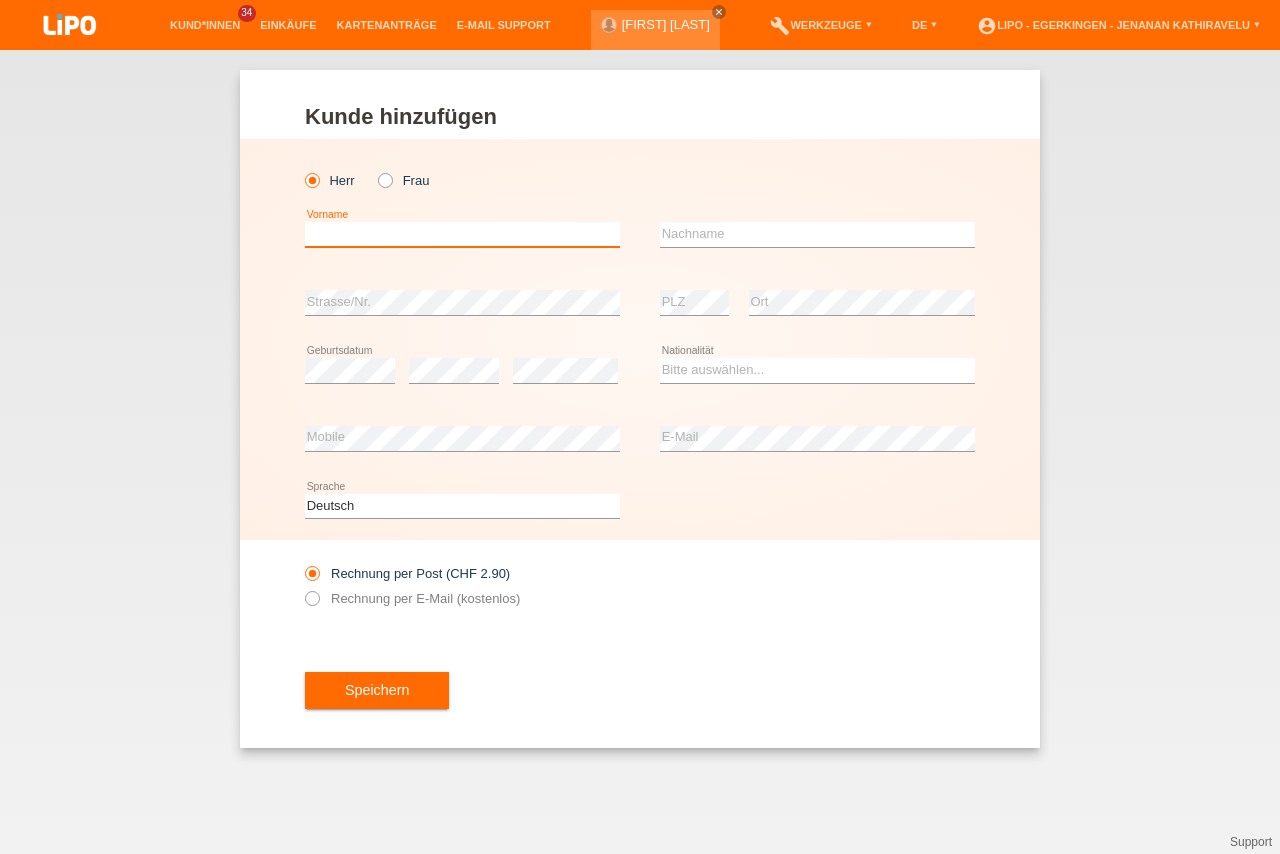 click at bounding box center [462, 234] 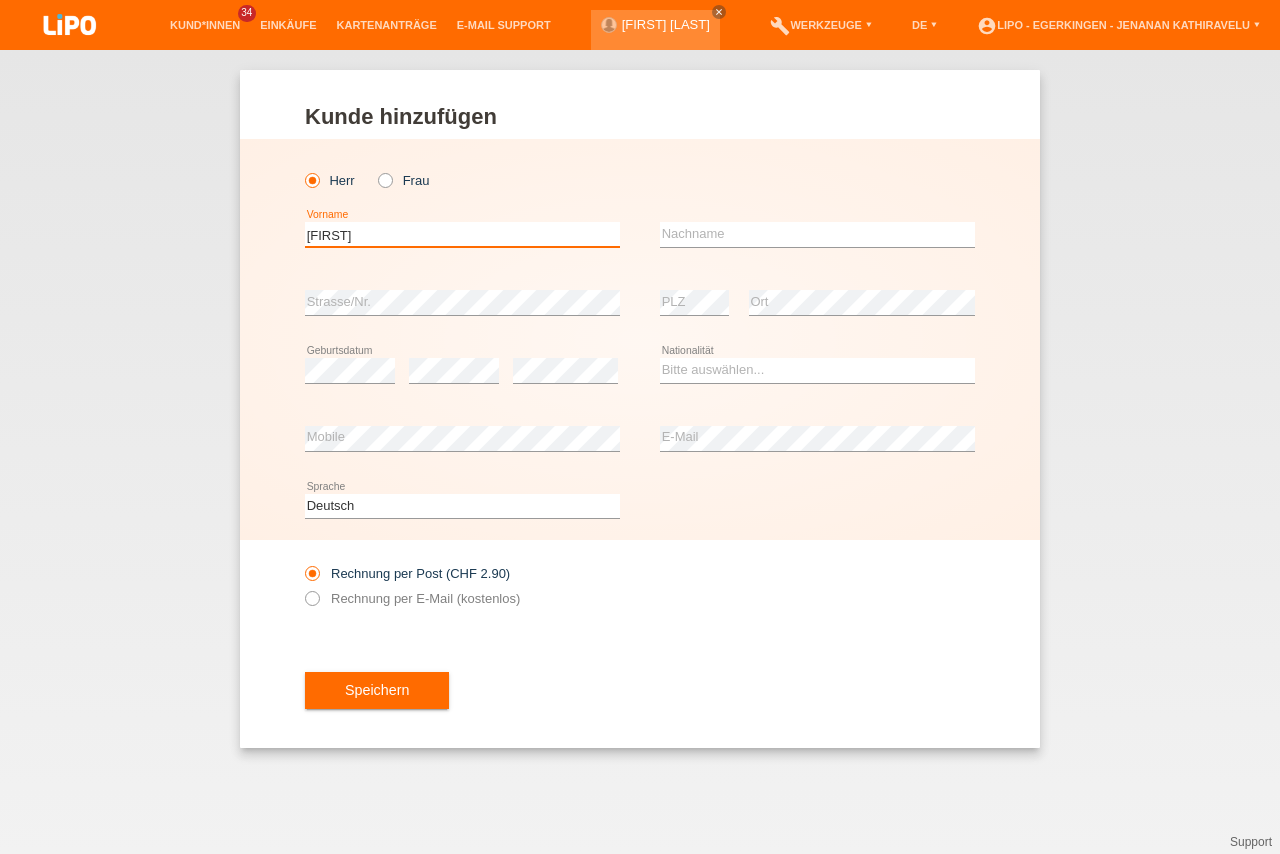 type on "wILLI" 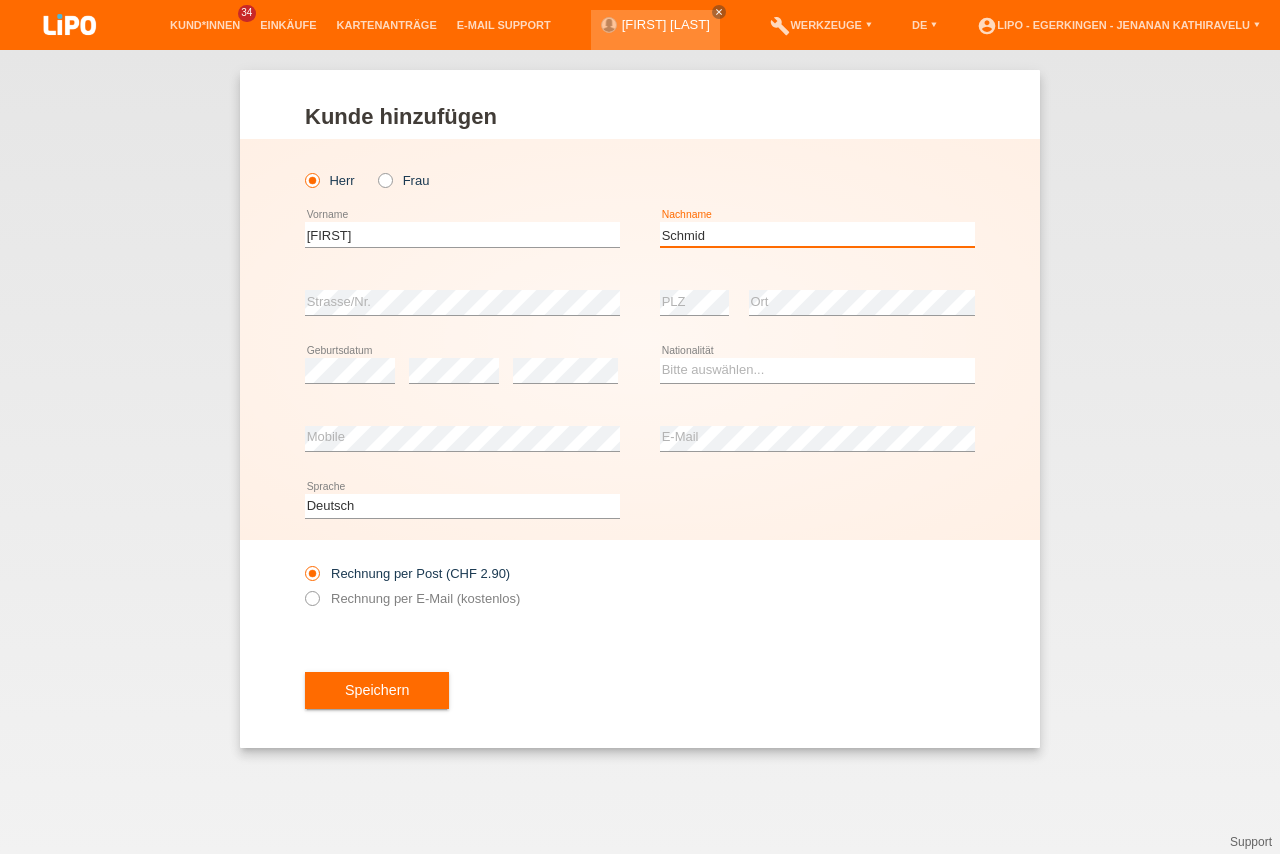 type on "Schmid" 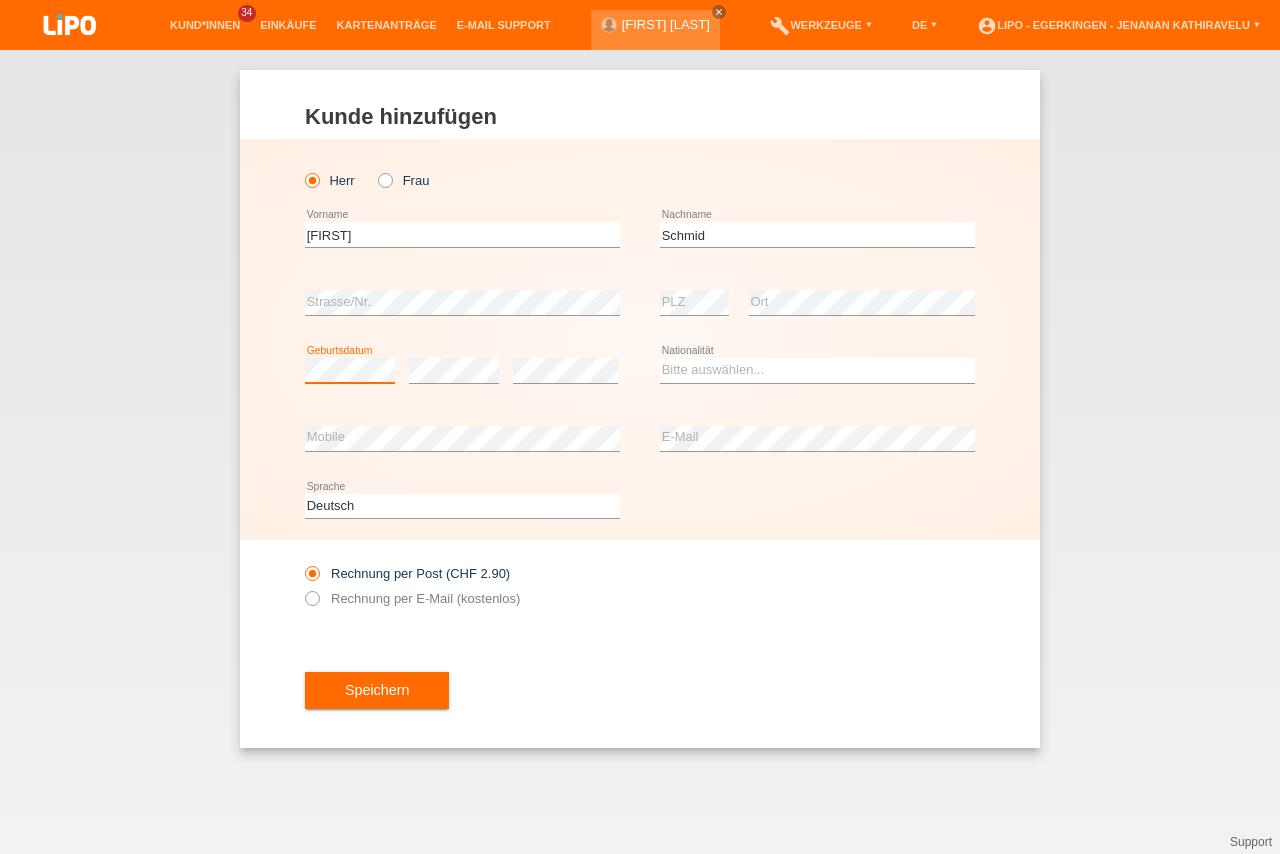 scroll, scrollTop: 0, scrollLeft: 0, axis: both 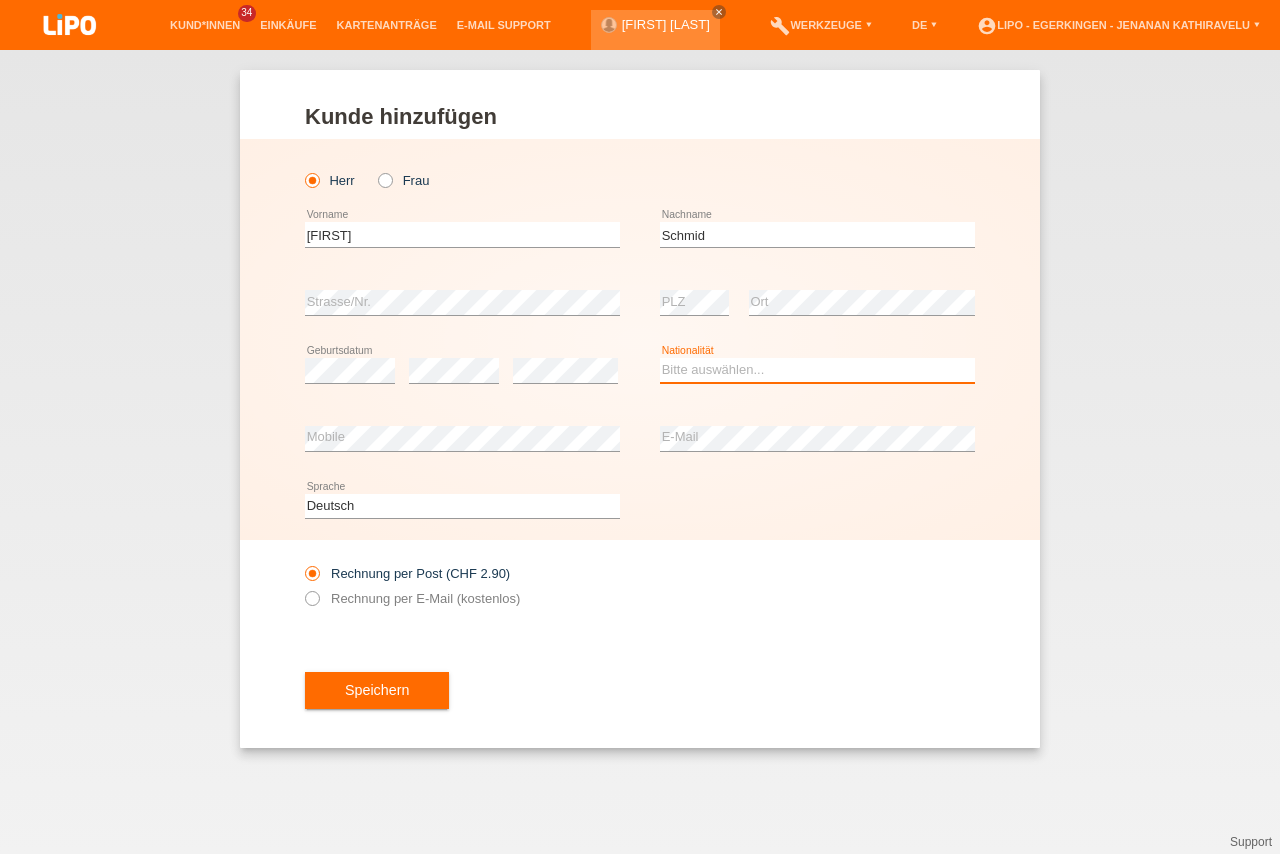 click on "Bitte auswählen...
Schweiz
Deutschland
Liechtenstein
Österreich
------------
Afghanistan
Ägypten
Åland
Albanien
Algerien" at bounding box center (817, 370) 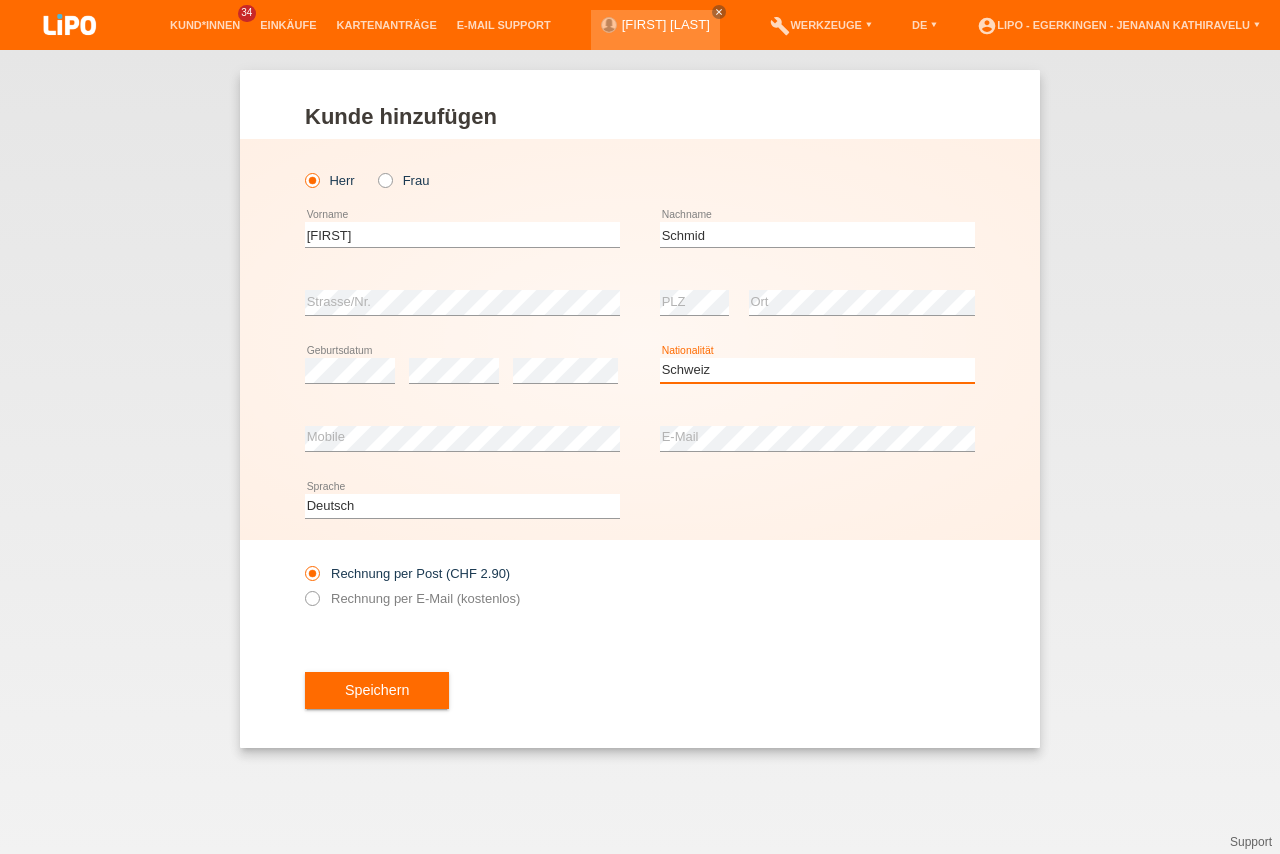 click on "Schweiz" at bounding box center [0, 0] 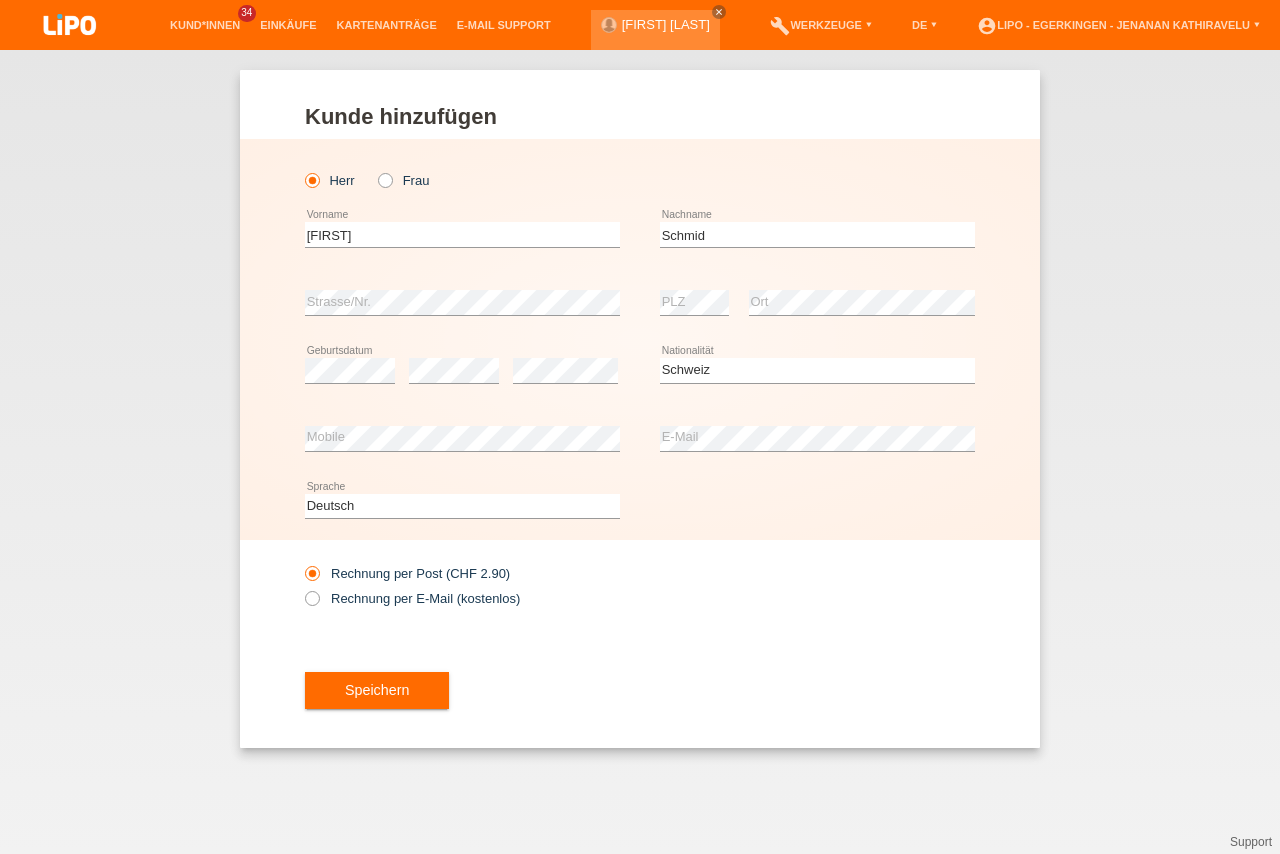 click on "Rechnung per Post                                                                                                                                                (CHF 2.90)
Rechnung per E-Mail                                                                                            (kostenlos)" at bounding box center [462, 586] 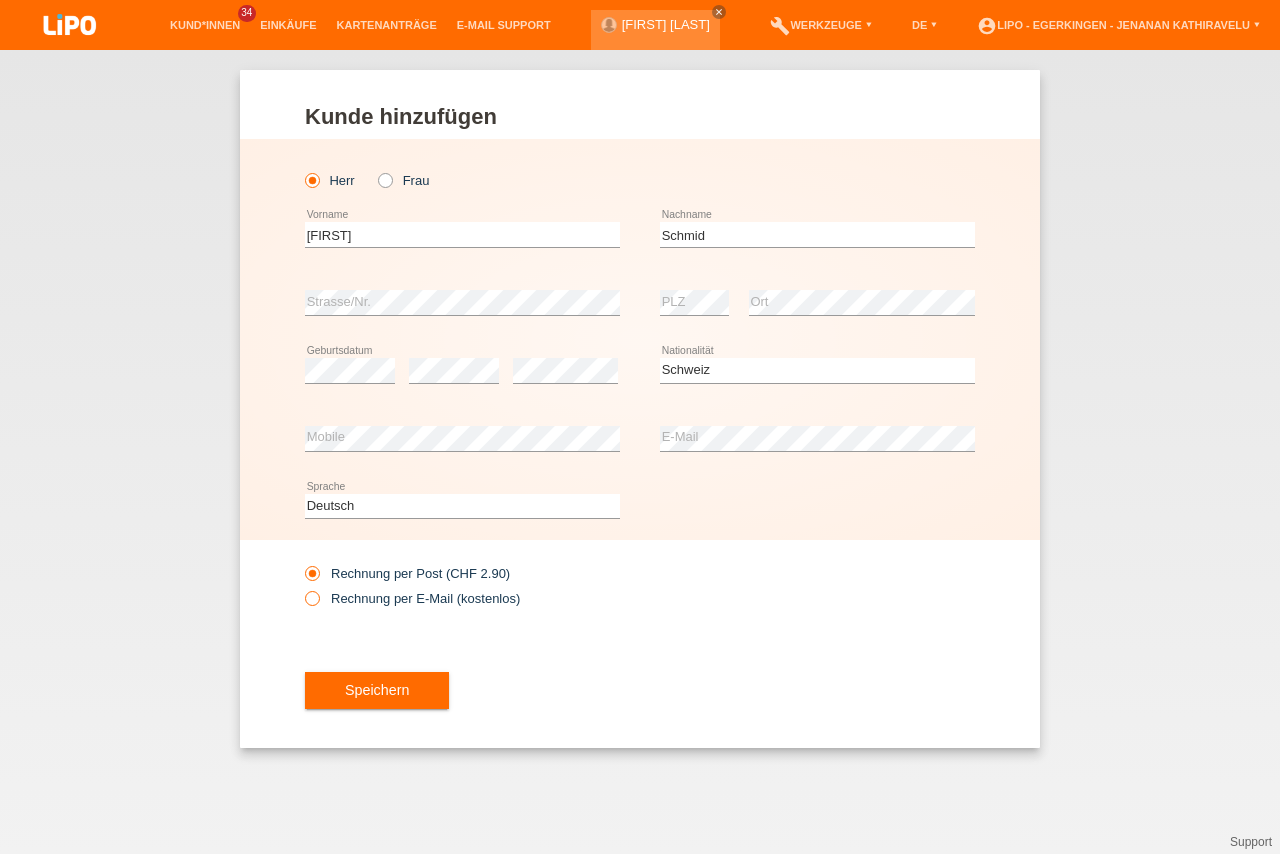 click on "Rechnung per E-Mail                                                                                            (kostenlos)" at bounding box center (412, 598) 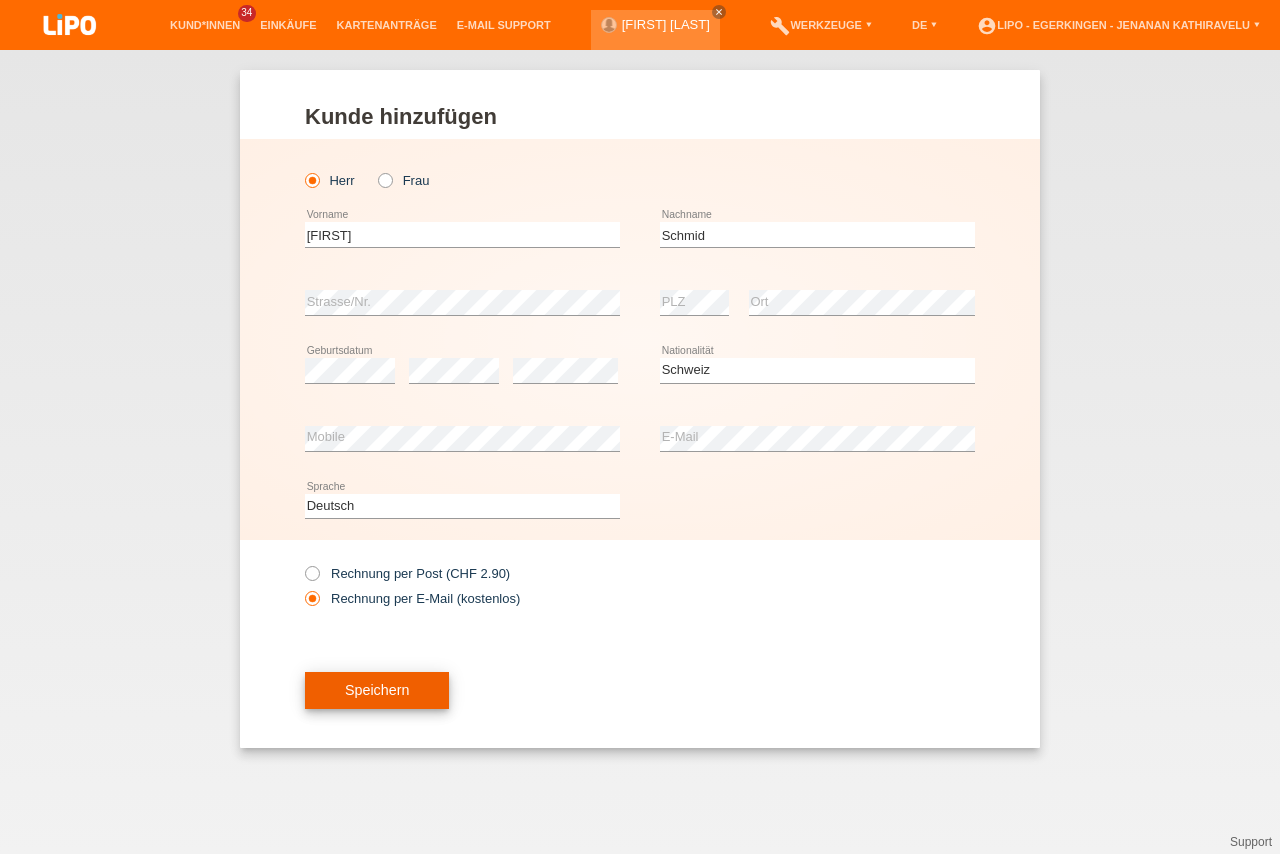 click on "Speichern" at bounding box center [377, 691] 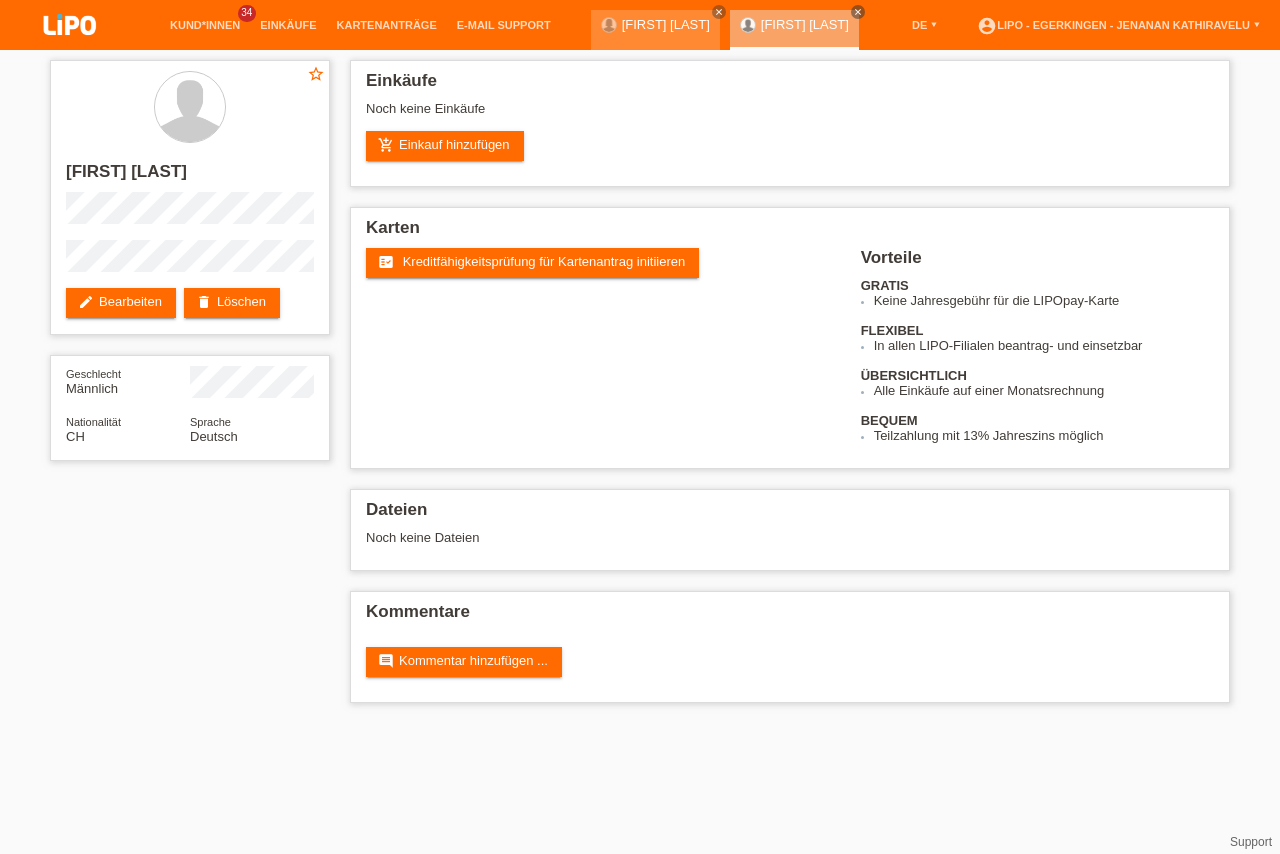 scroll, scrollTop: 0, scrollLeft: 0, axis: both 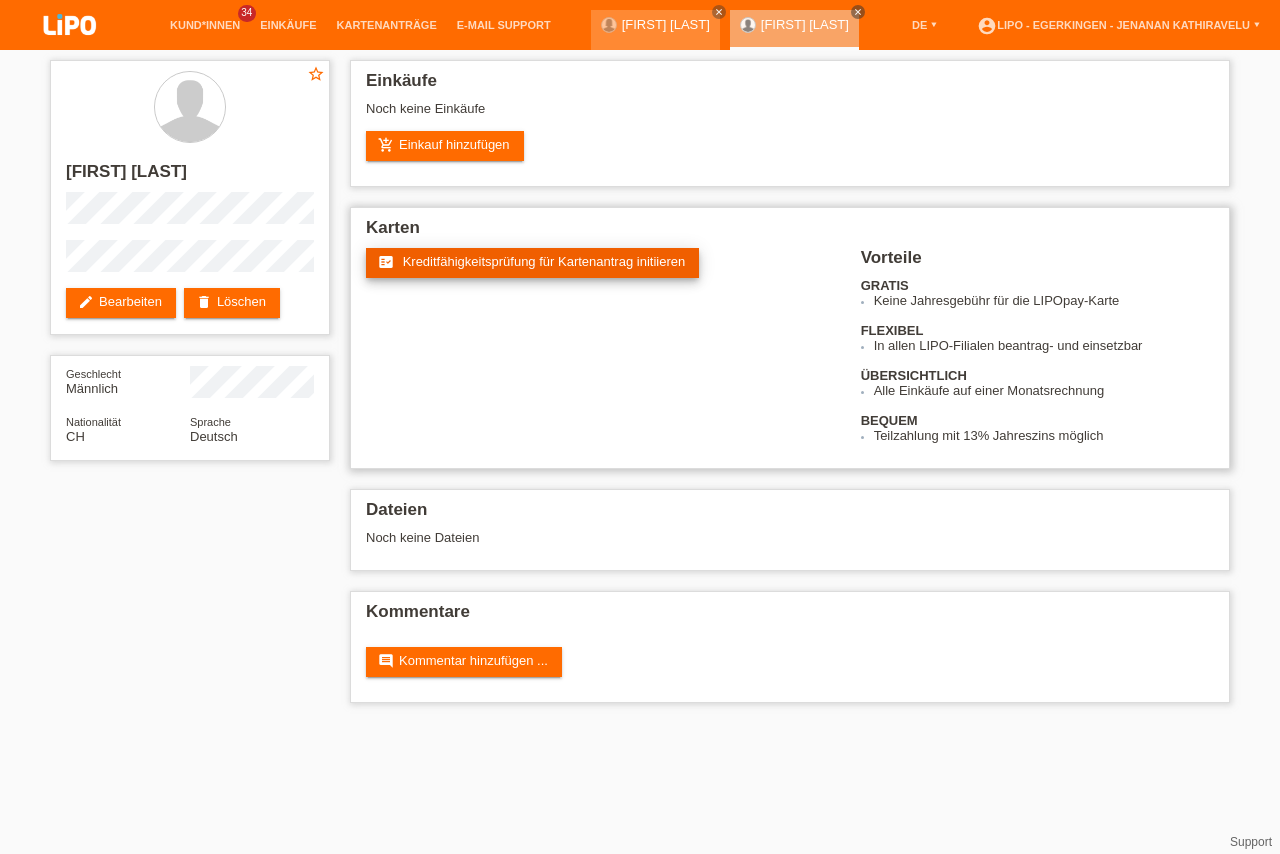 click on "Kreditfähigkeitsprüfung für Kartenantrag initiieren" at bounding box center [544, 261] 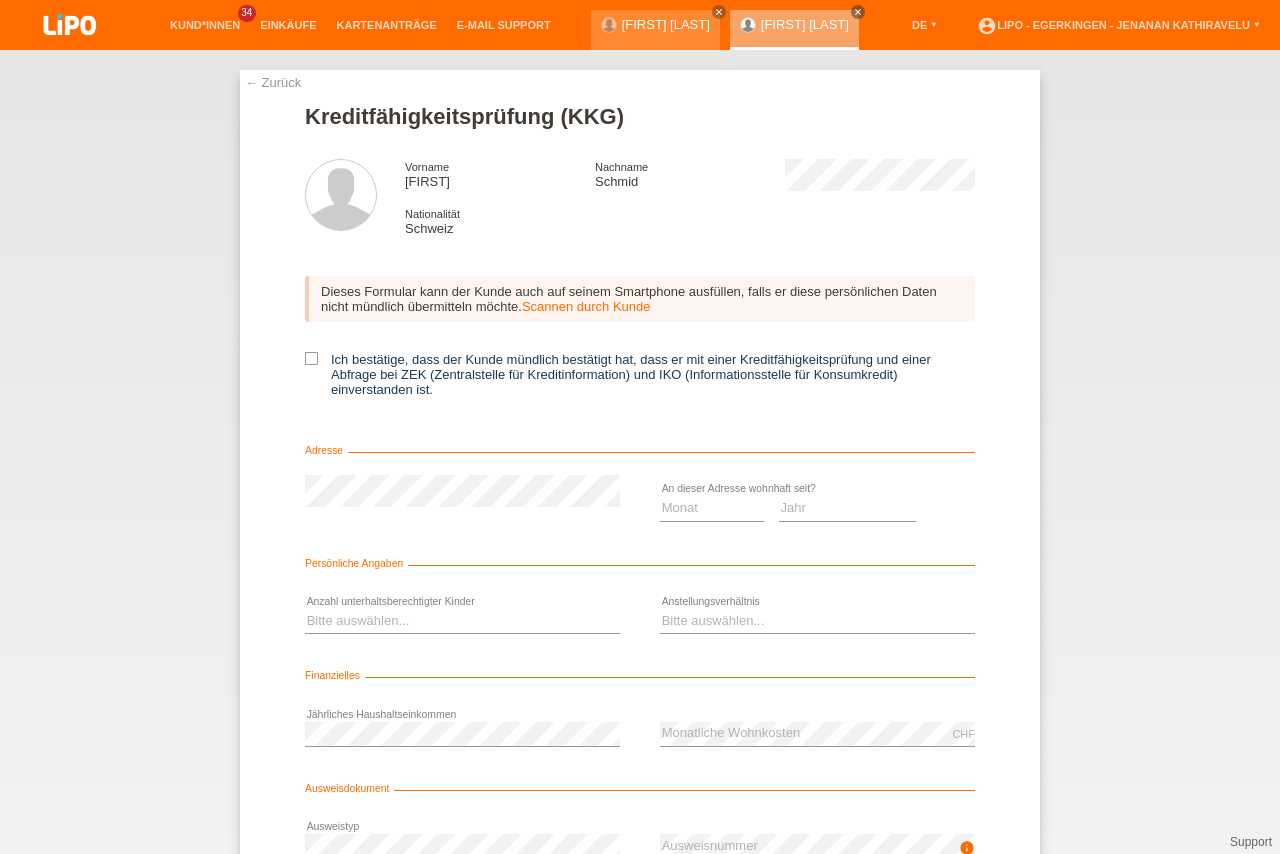 scroll, scrollTop: 0, scrollLeft: 0, axis: both 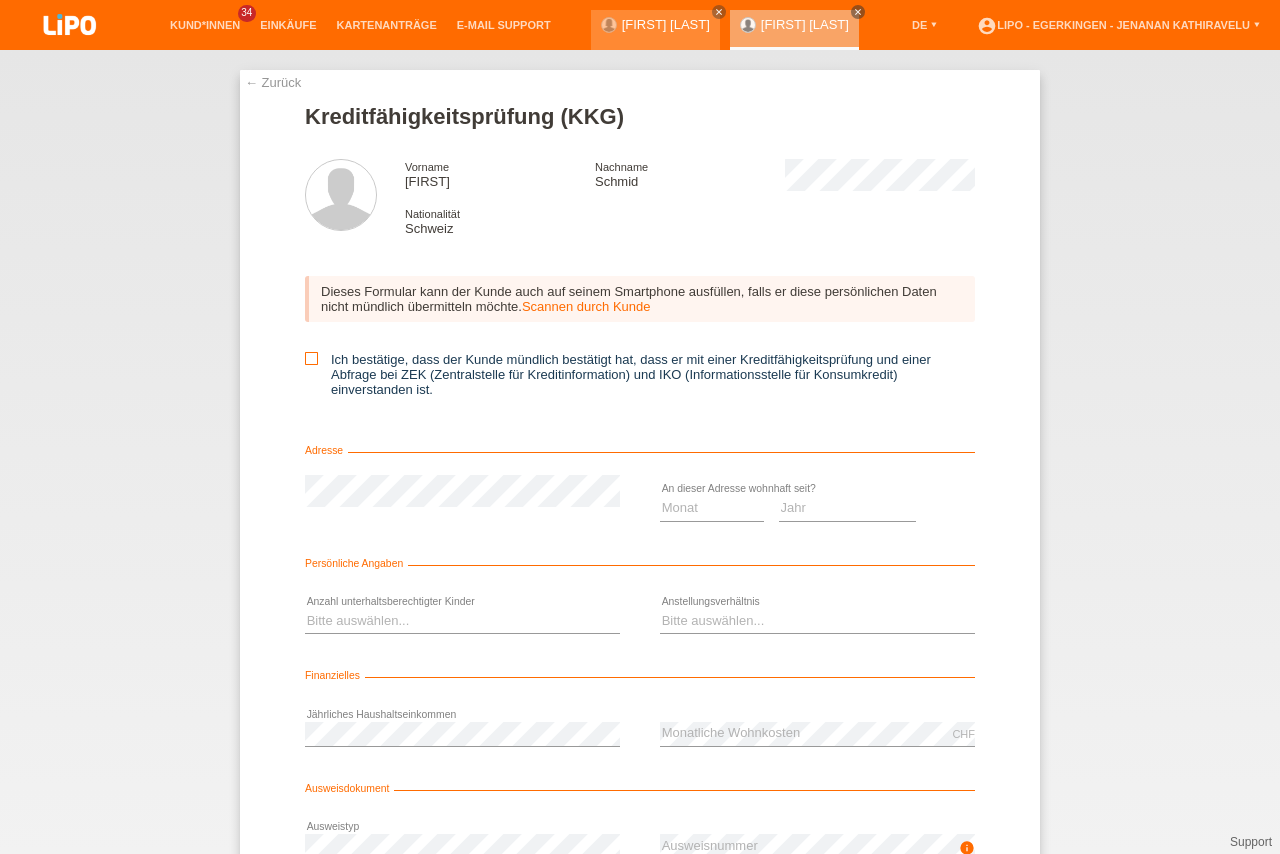 click at bounding box center [311, 358] 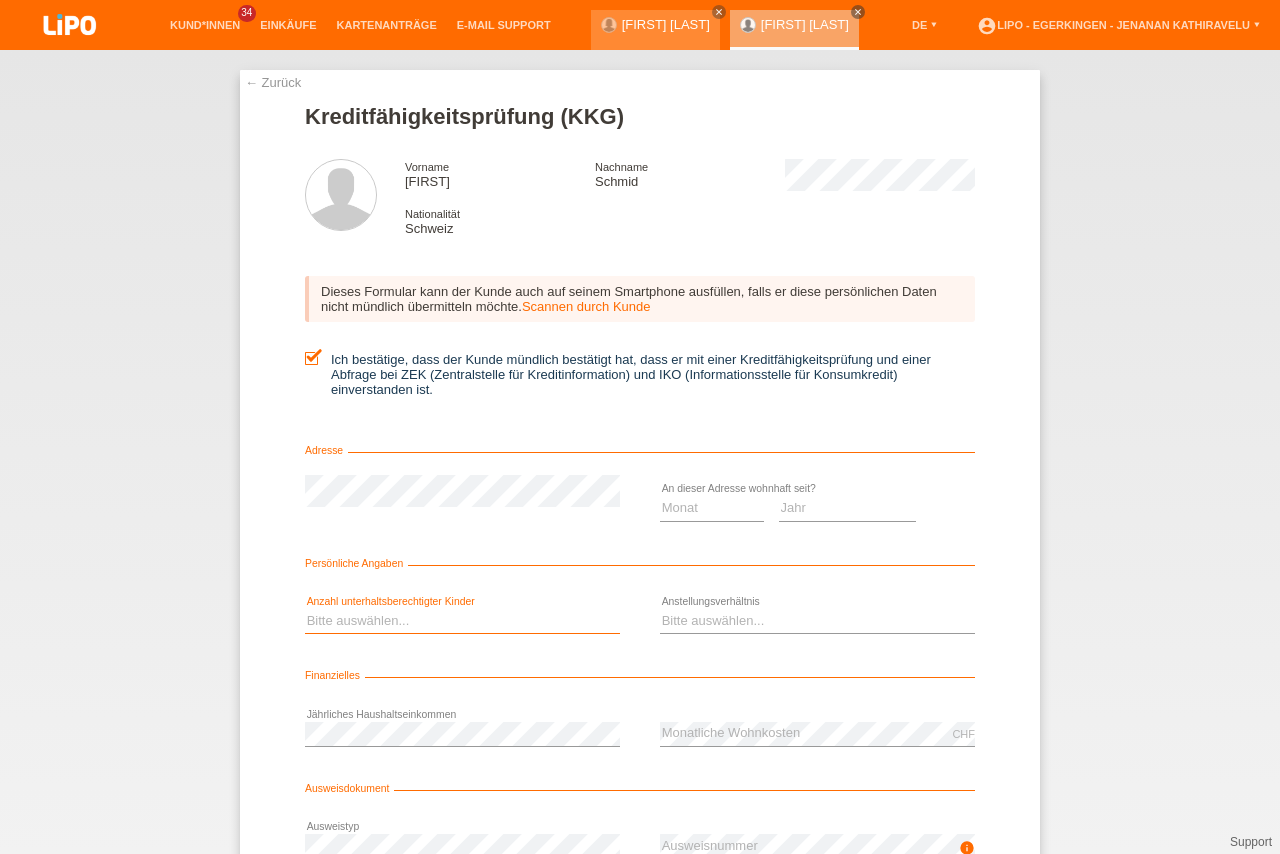click on "Bitte auswählen...
0
1
2
3
4
5
6
7
8
9" at bounding box center (462, 621) 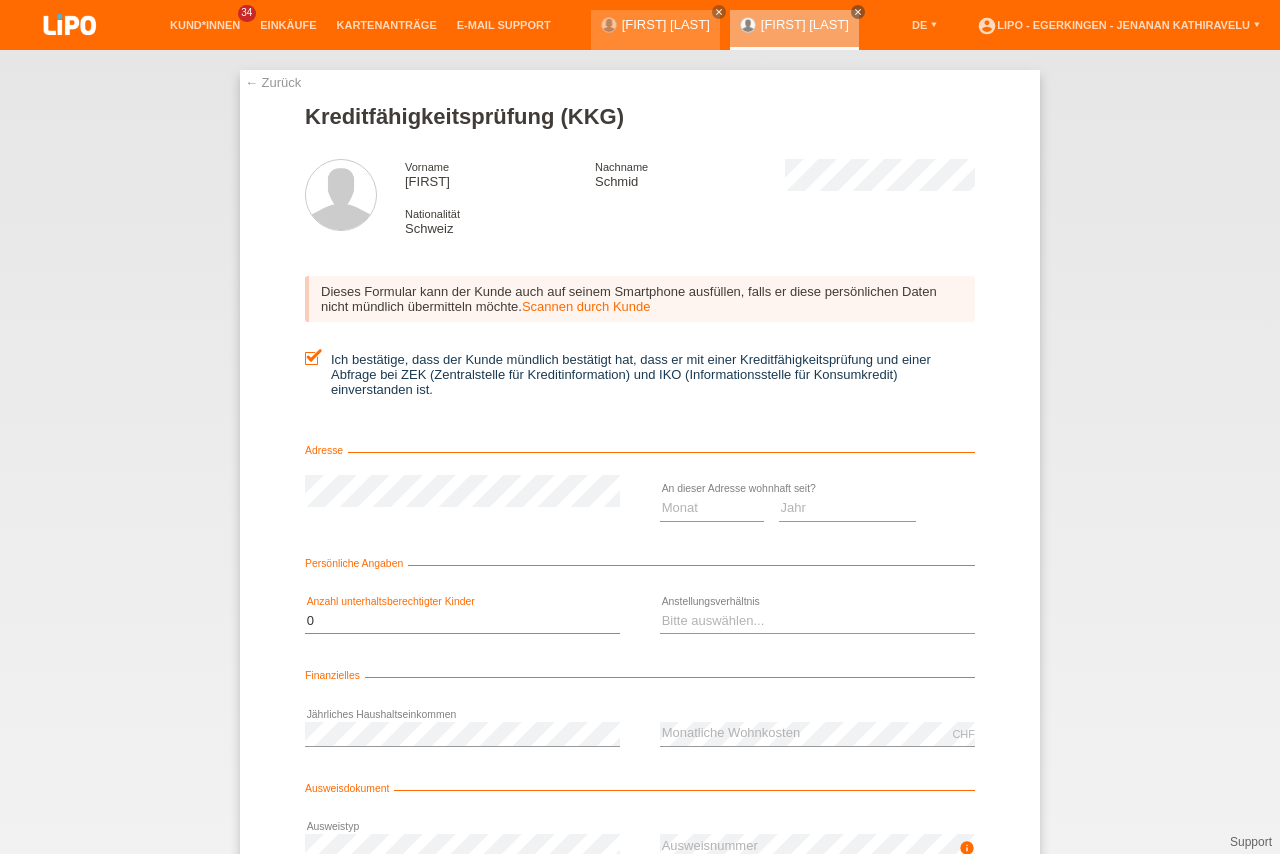 click on "0" at bounding box center [0, 0] 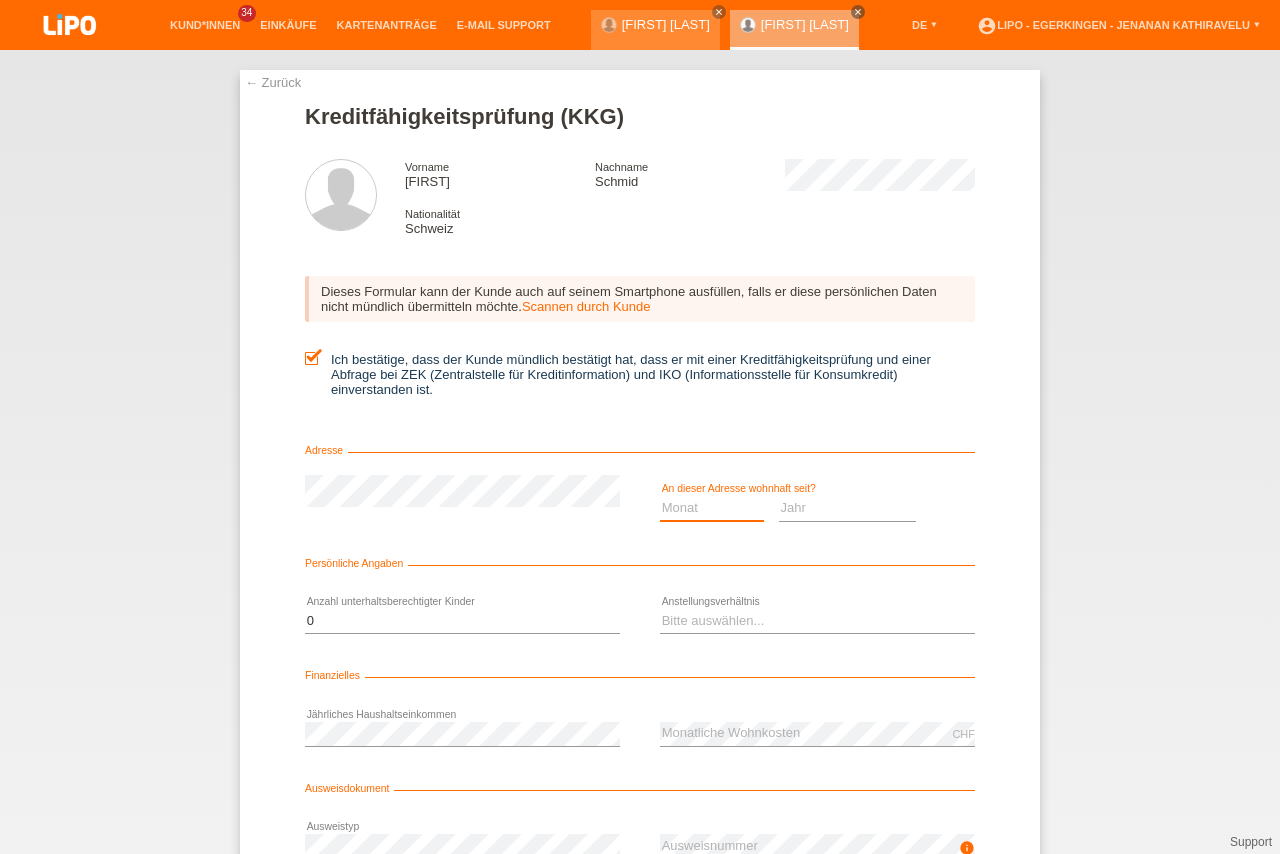 click on "Monat
01
02
03
04
05
06
07
08
09
10" at bounding box center (712, 508) 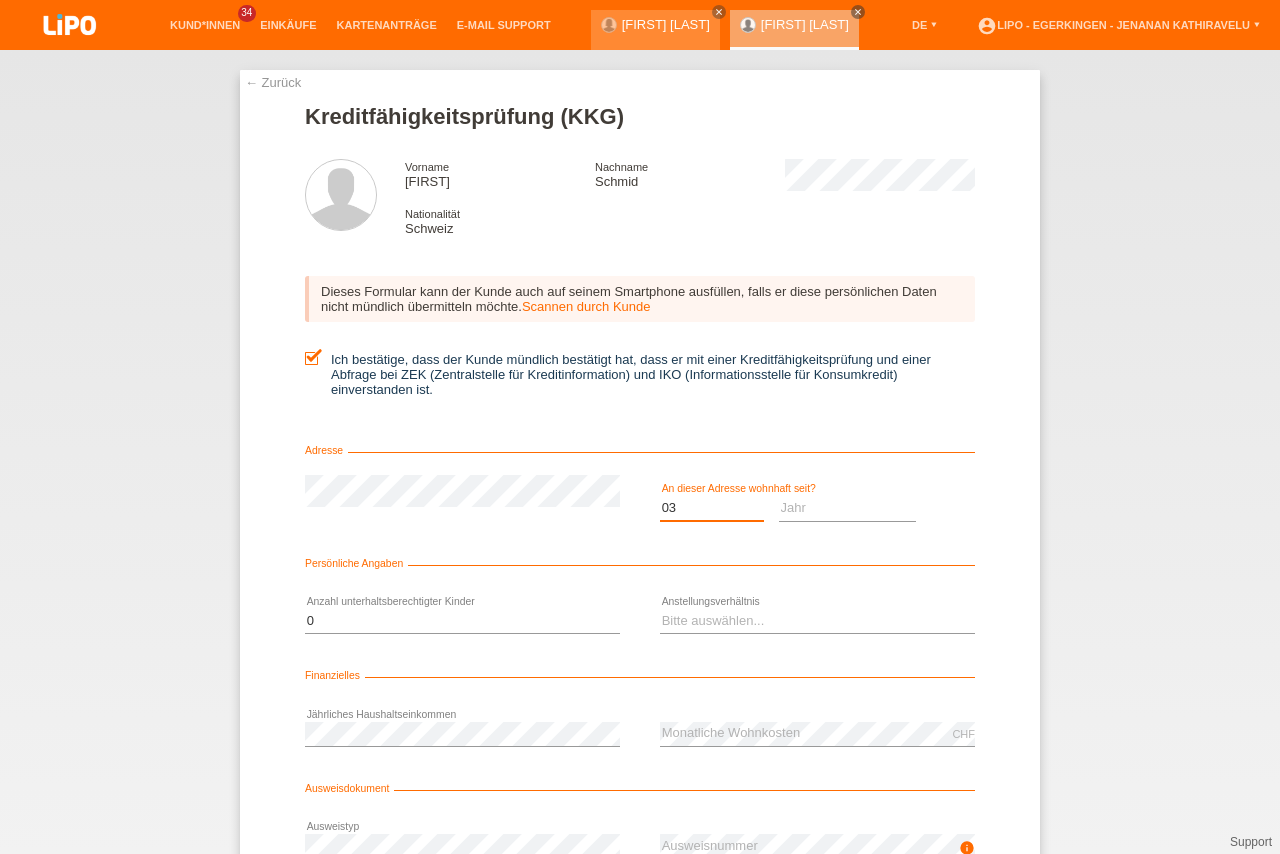 click on "03" at bounding box center [0, 0] 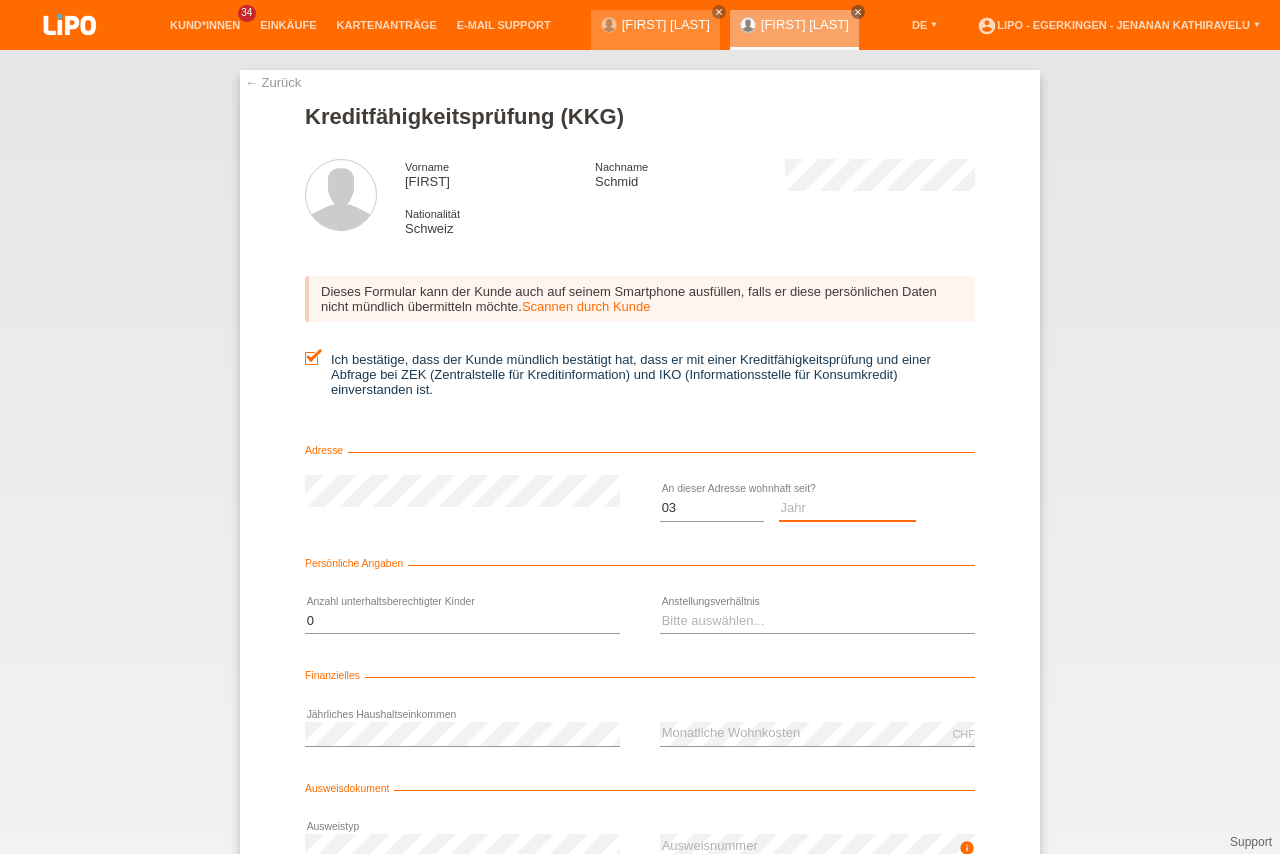 click on "Jahr
2025
2024
2023
2022
2021
2020
2019
2018
2017
2016 2015 2014 2013 2012 2011 2010 2009 2008 2007 2006 2005 2004 2003" at bounding box center [848, 508] 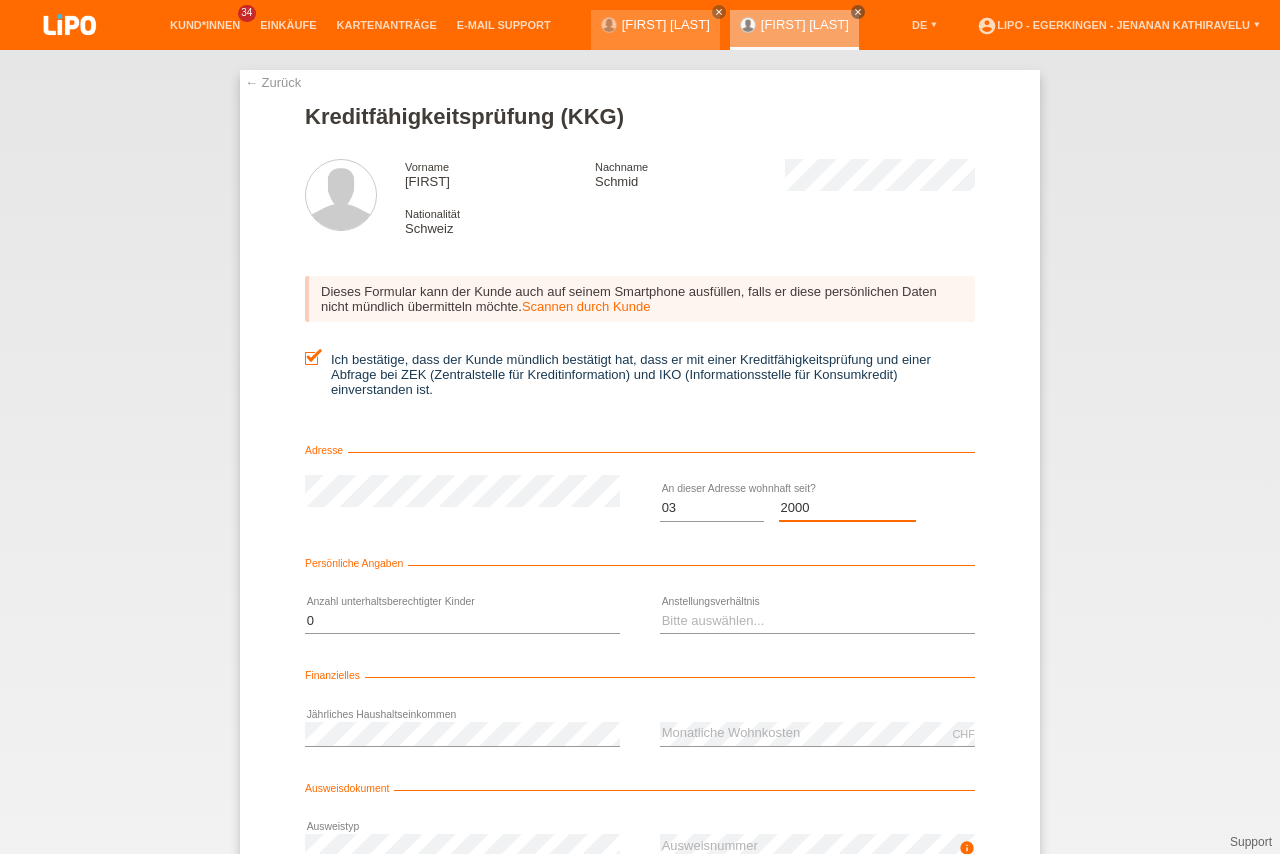 click on "2000" at bounding box center [0, 0] 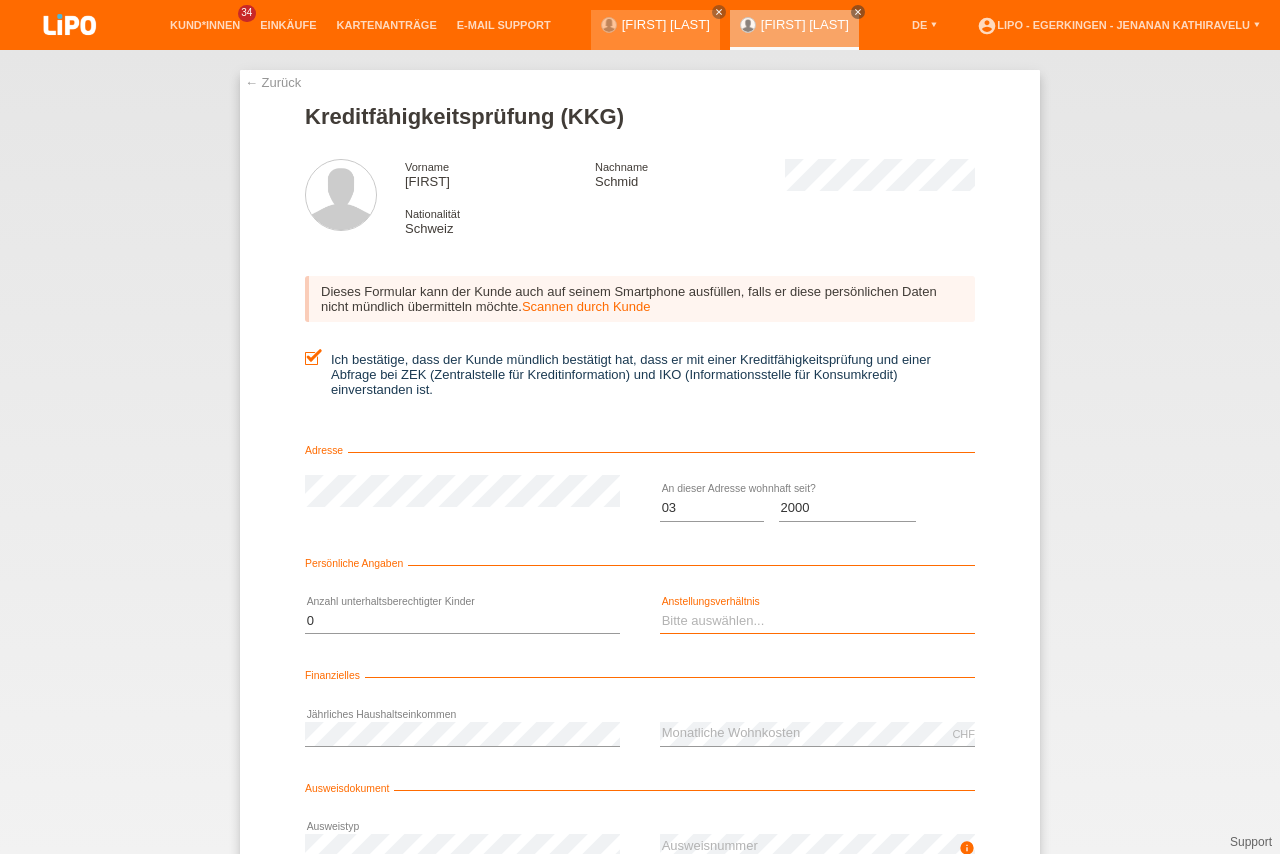 click on "Bitte auswählen...
Unbefristet
Befristet
Lehrling/Student
Pensioniert
Nicht arbeitstätig
Hausfrau/-mann
Selbständig" at bounding box center [817, 621] 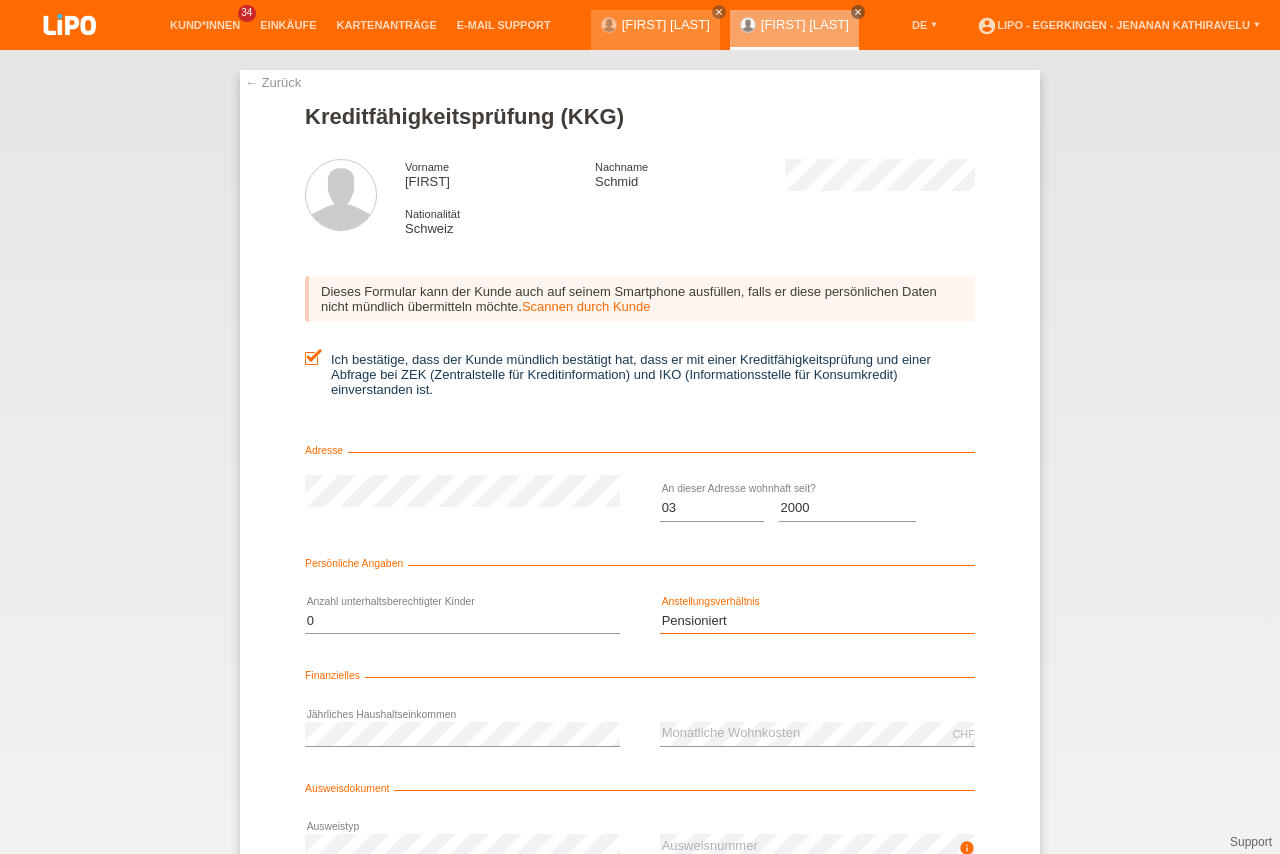 click on "Pensioniert" at bounding box center (0, 0) 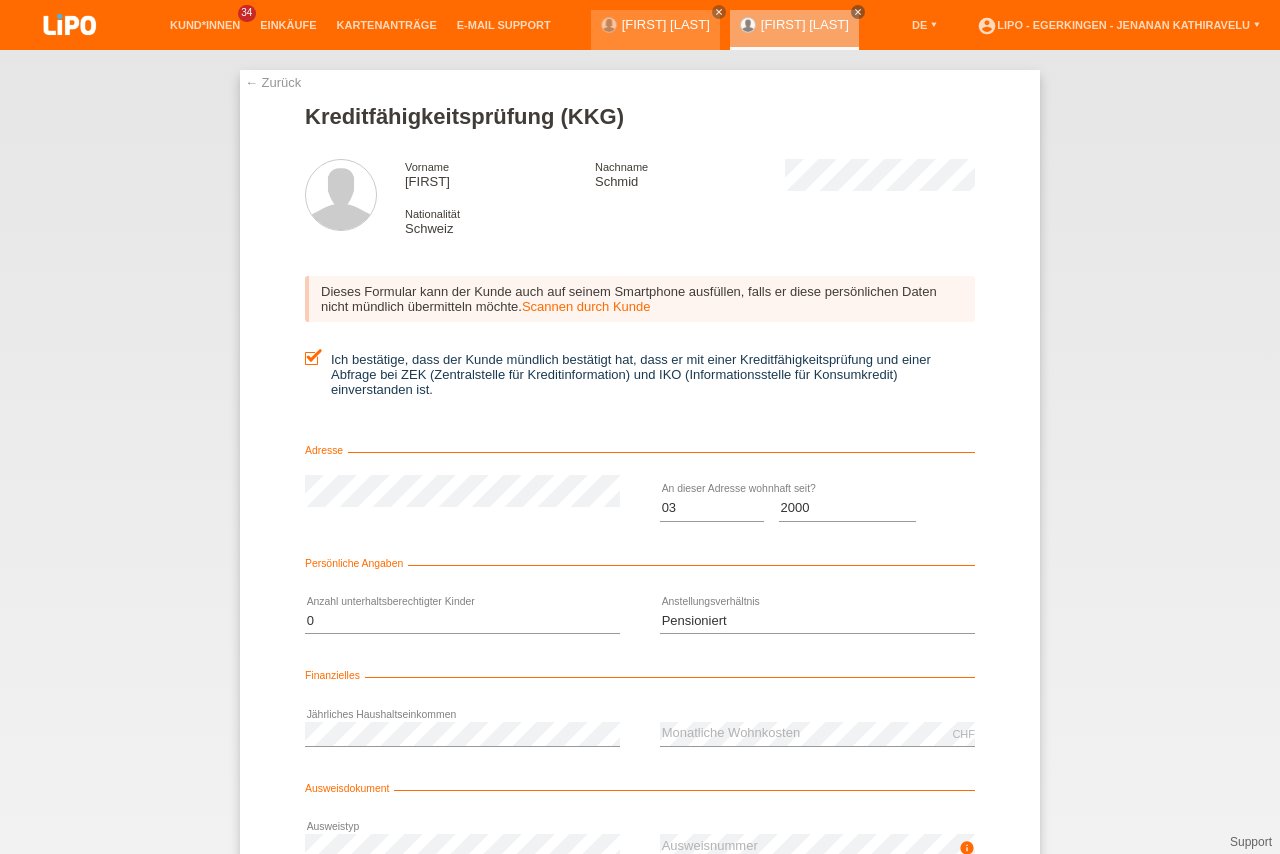 click on "error
Jährliches Haushaltseinkommen" at bounding box center [462, 734] 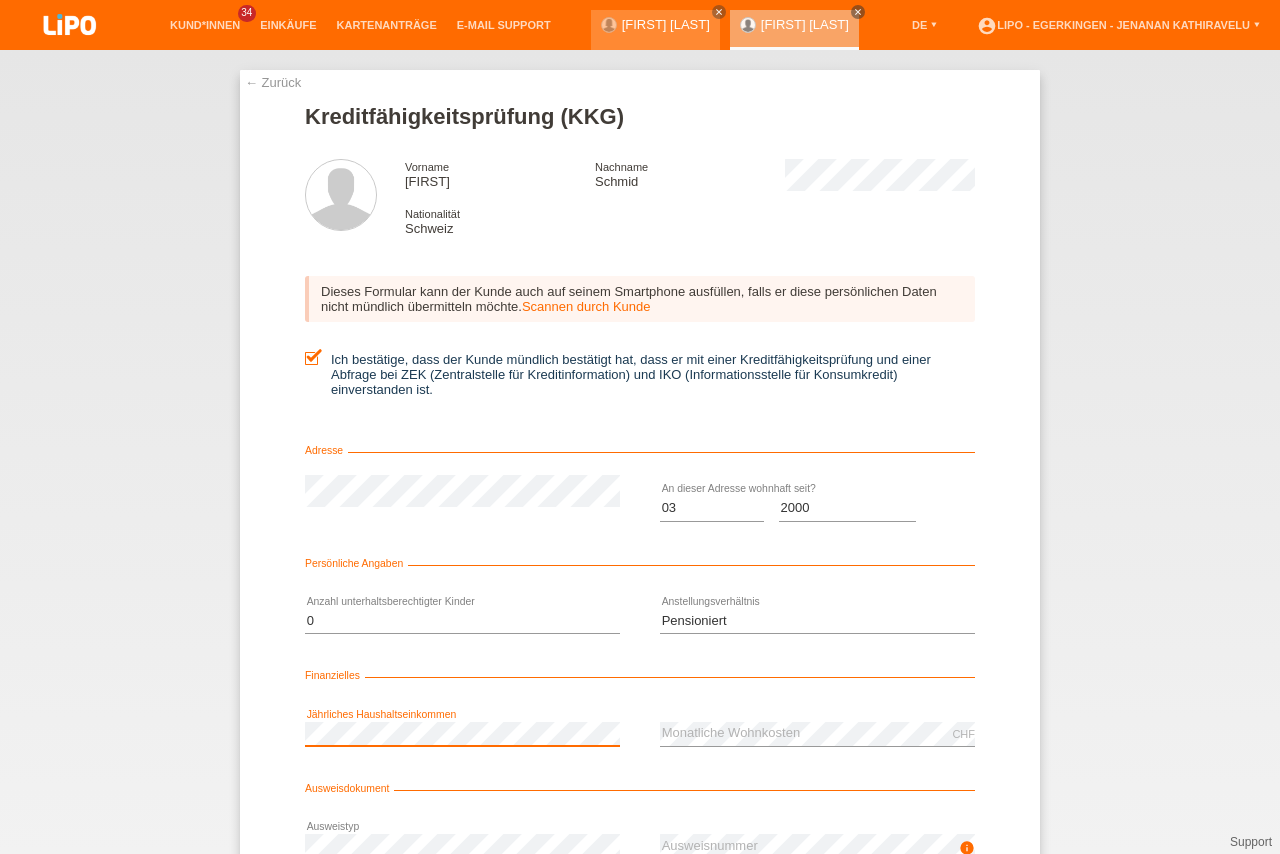 scroll, scrollTop: 0, scrollLeft: 0, axis: both 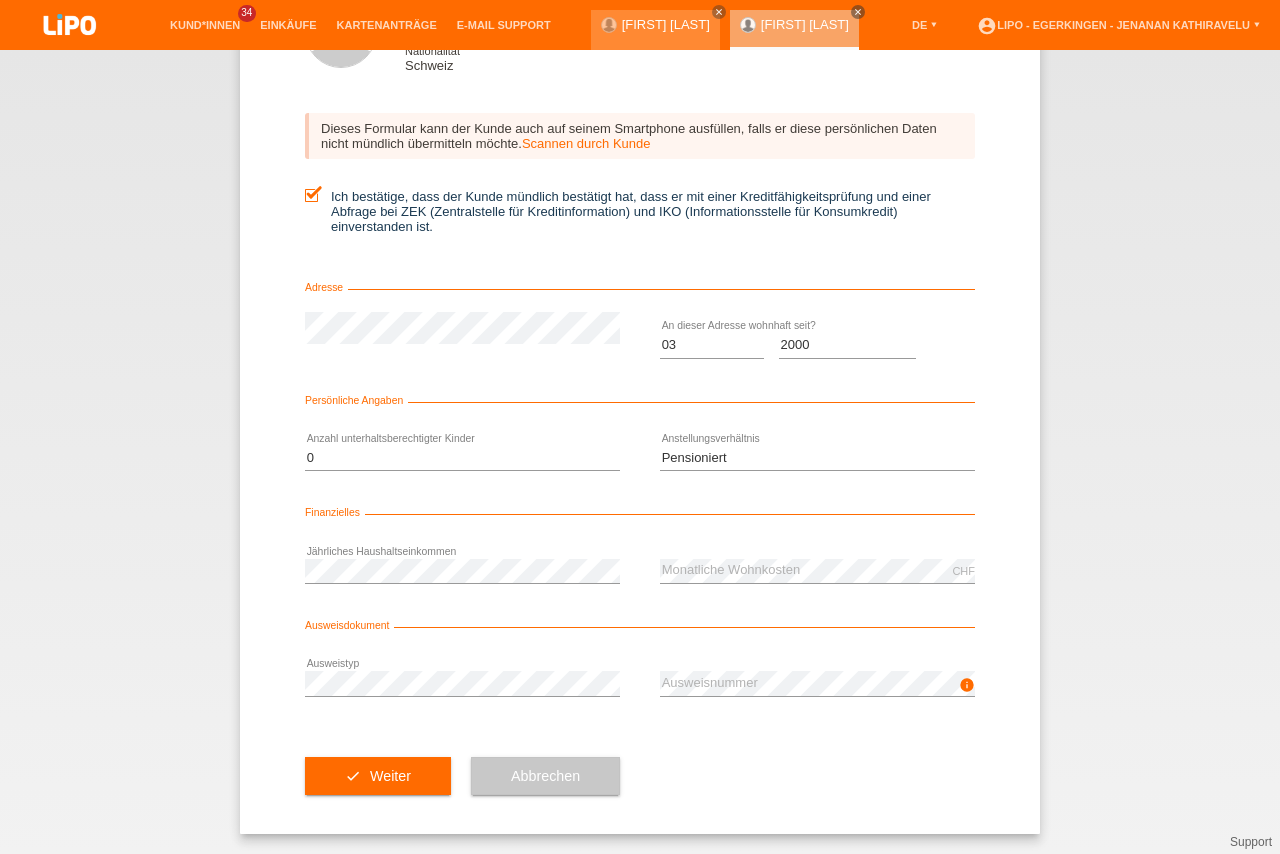 click on "info
error
Ausweisnummer" at bounding box center (817, 684) 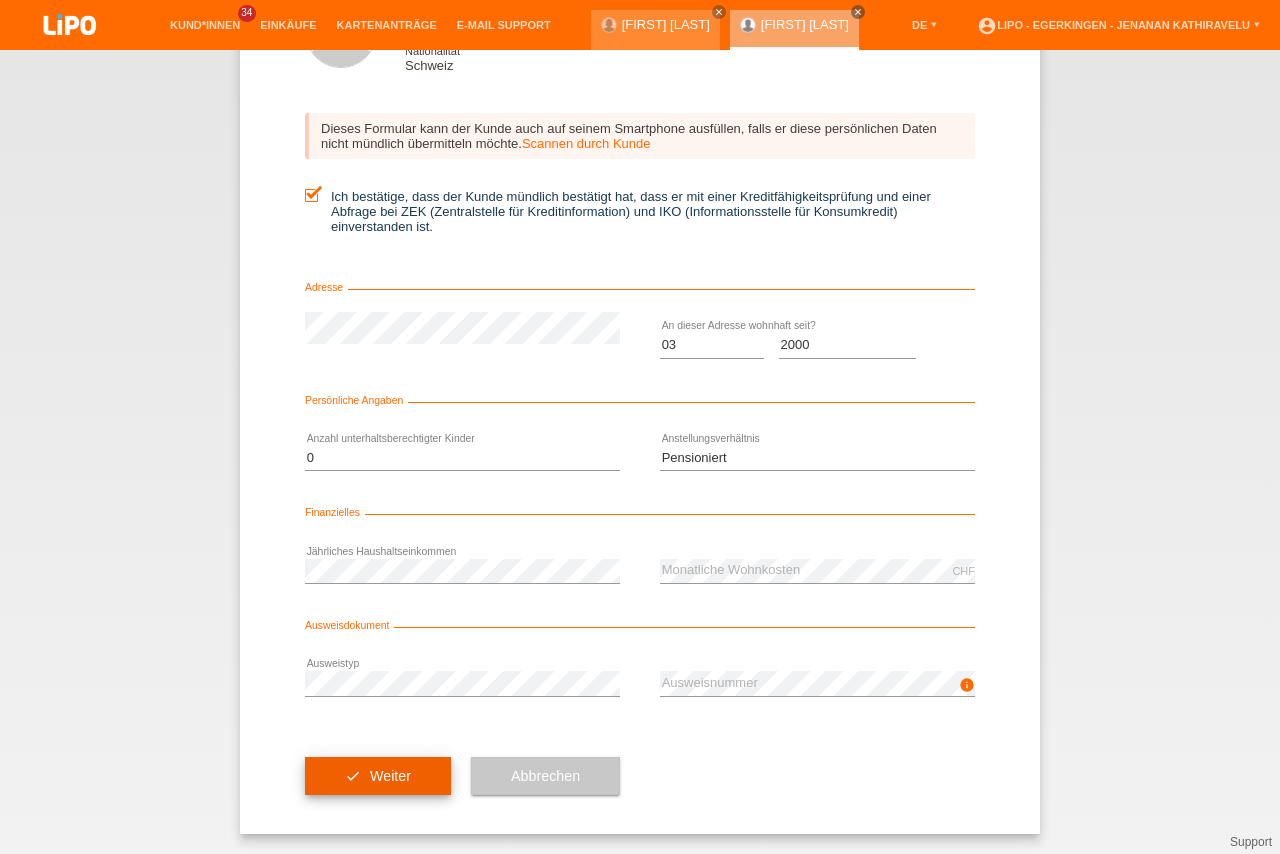 click on "check   Weiter" at bounding box center [378, 776] 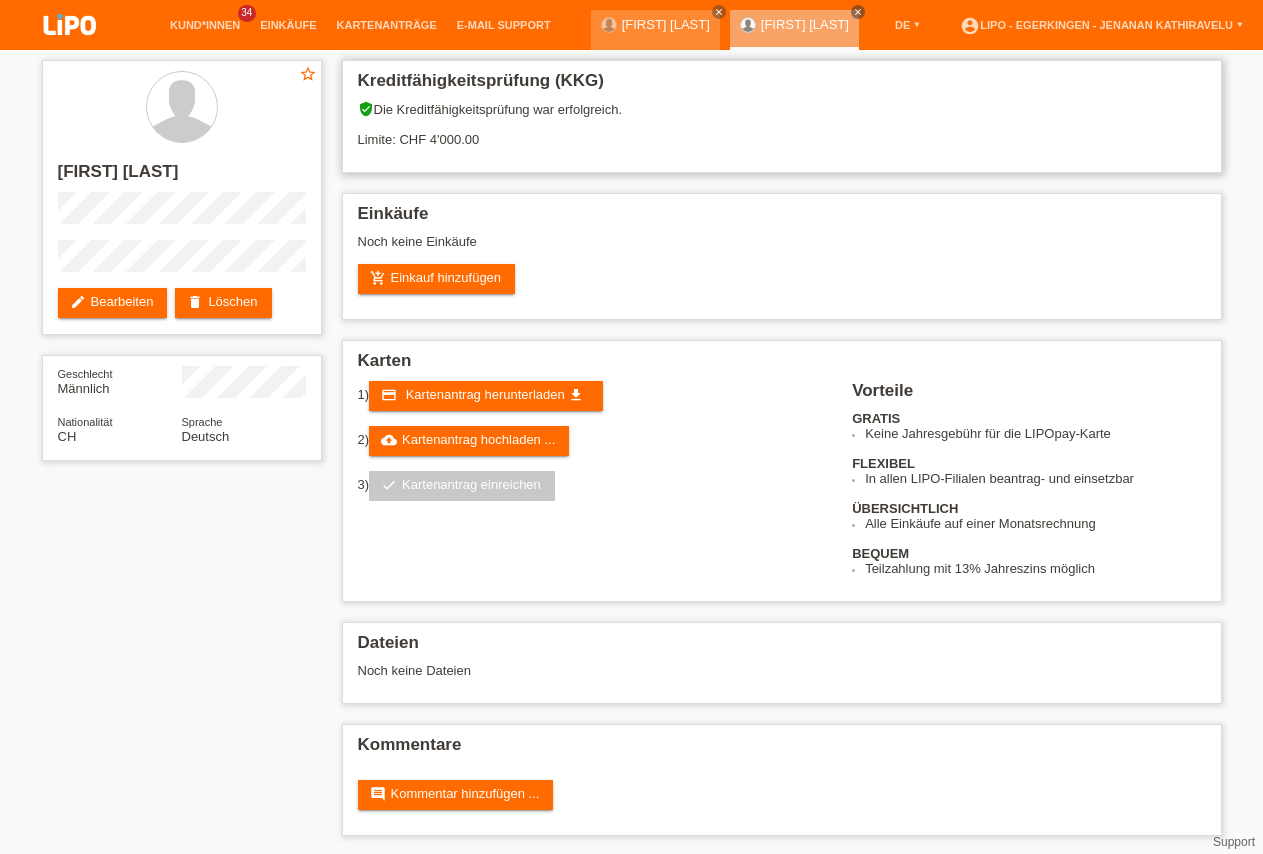 scroll, scrollTop: 0, scrollLeft: 0, axis: both 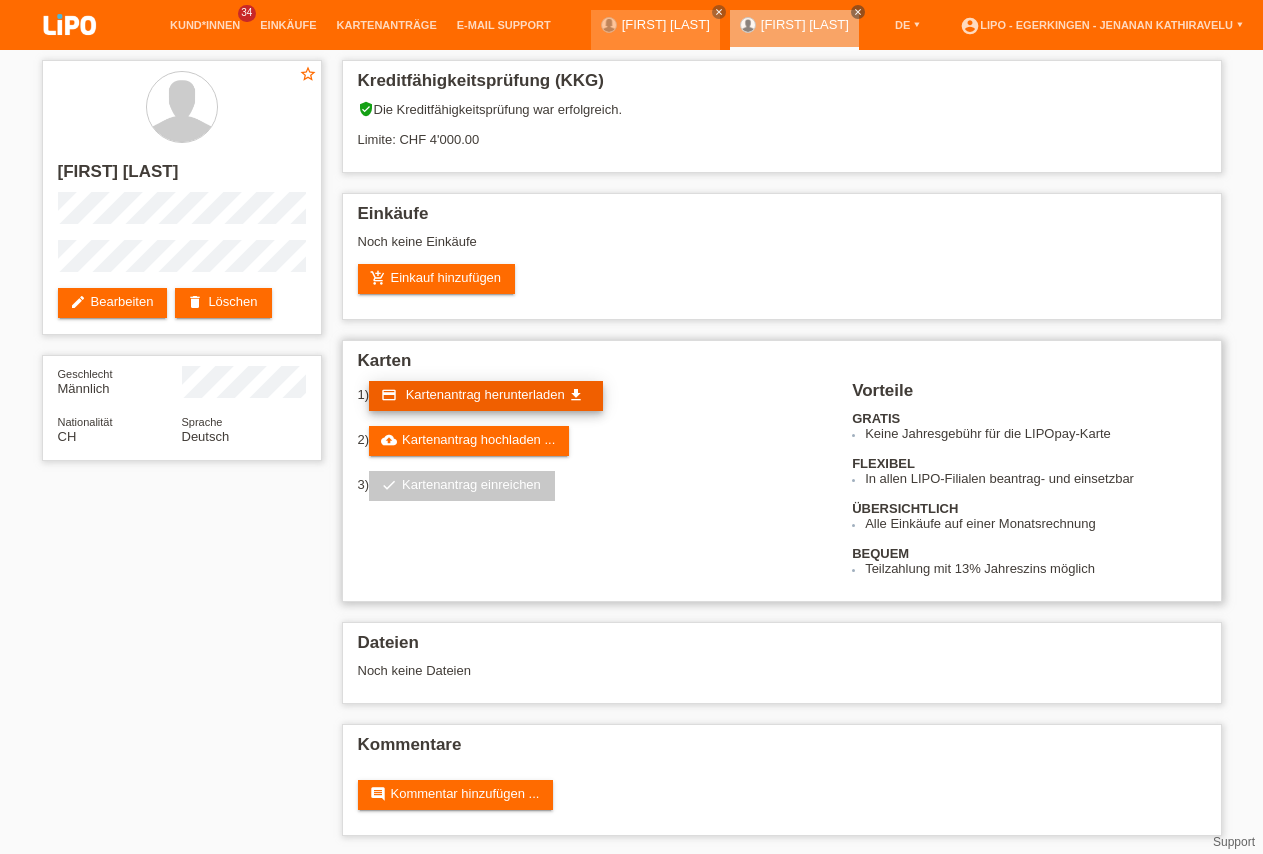 click on "Kartenantrag herunterladen" at bounding box center (485, 394) 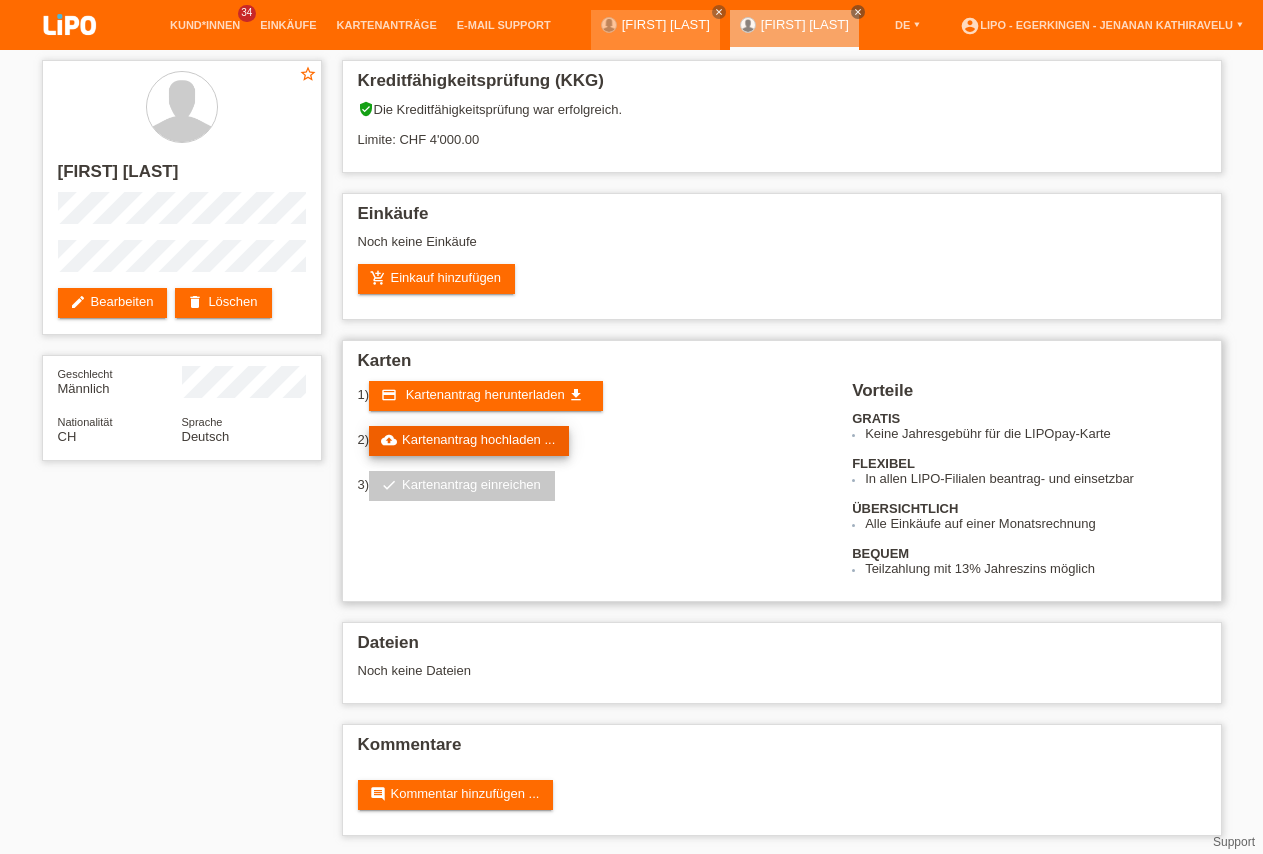 click on "cloud_upload  Kartenantrag hochladen ..." at bounding box center [469, 441] 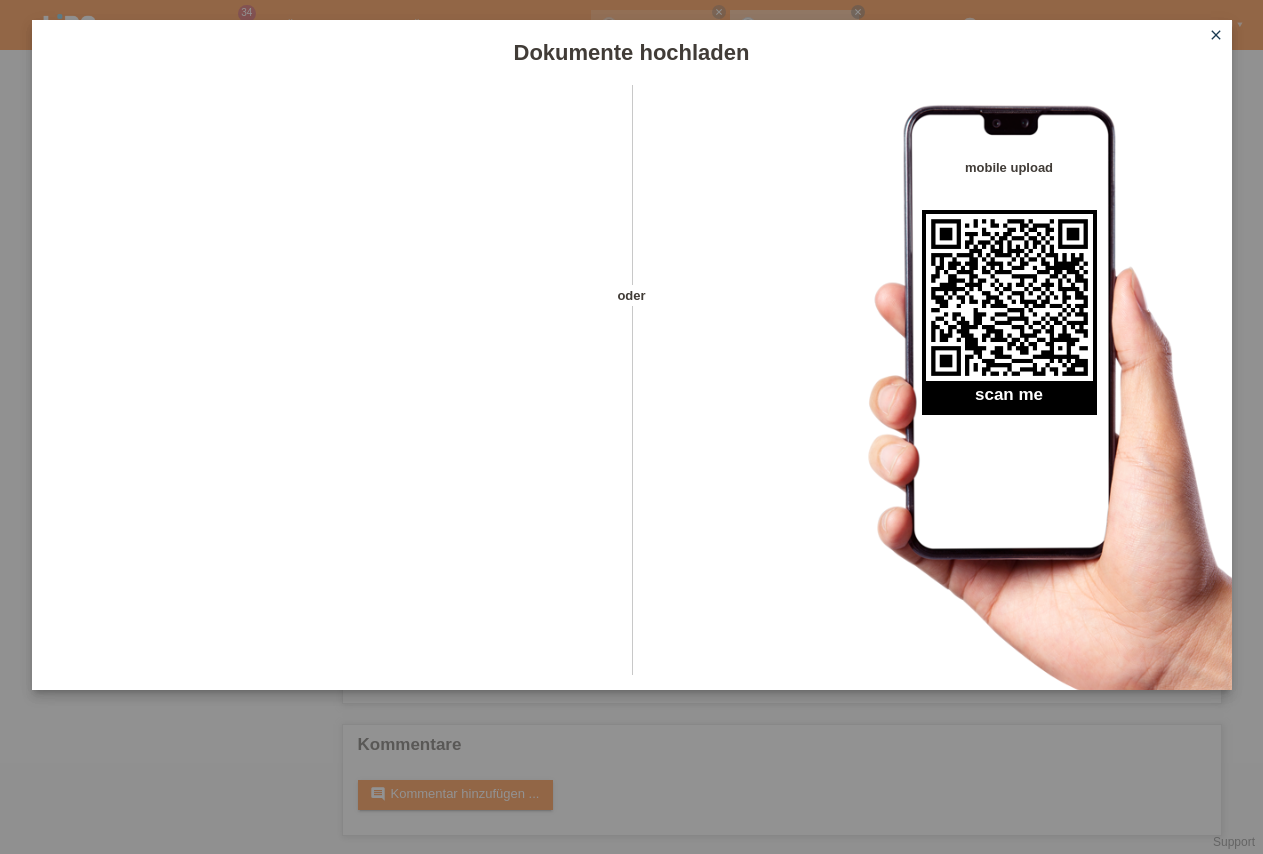 click on "close" at bounding box center (1216, 35) 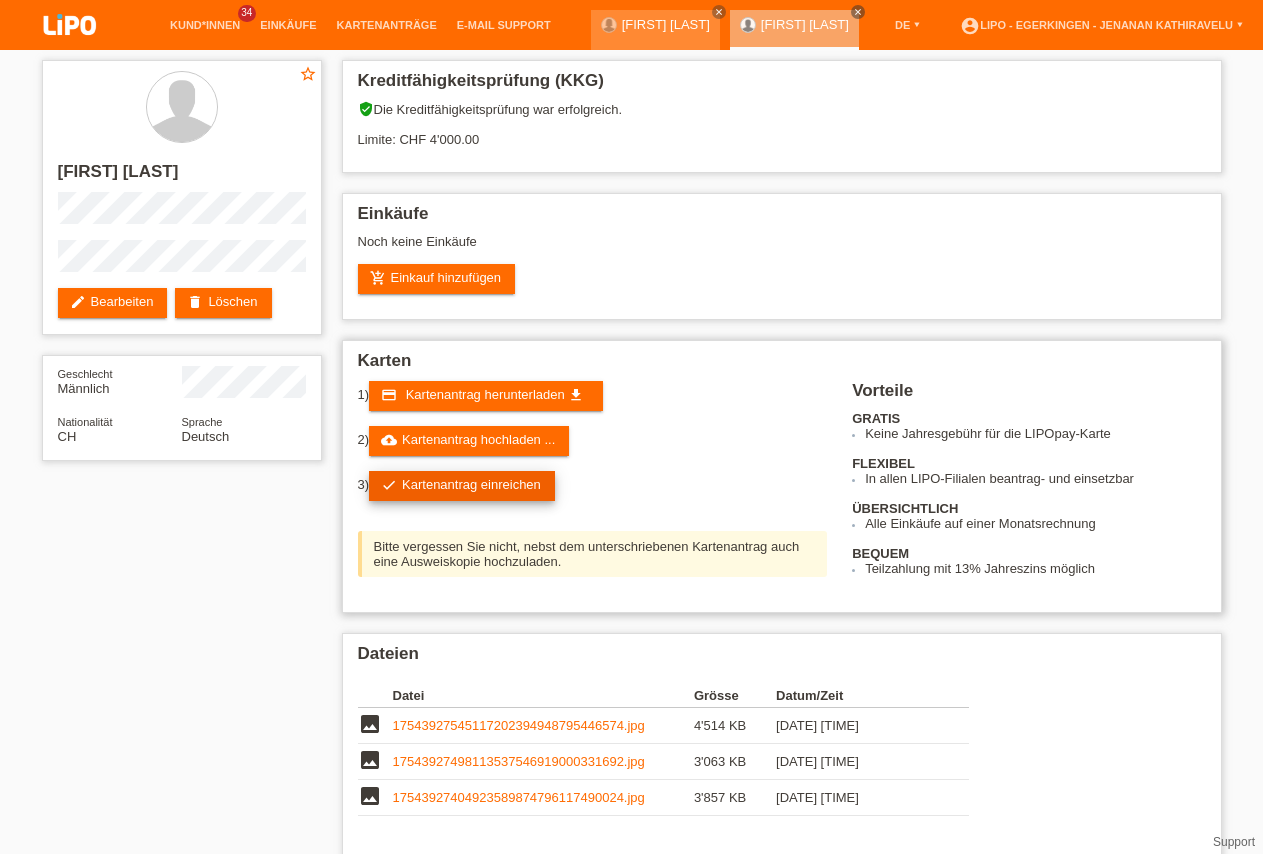 scroll, scrollTop: 0, scrollLeft: 0, axis: both 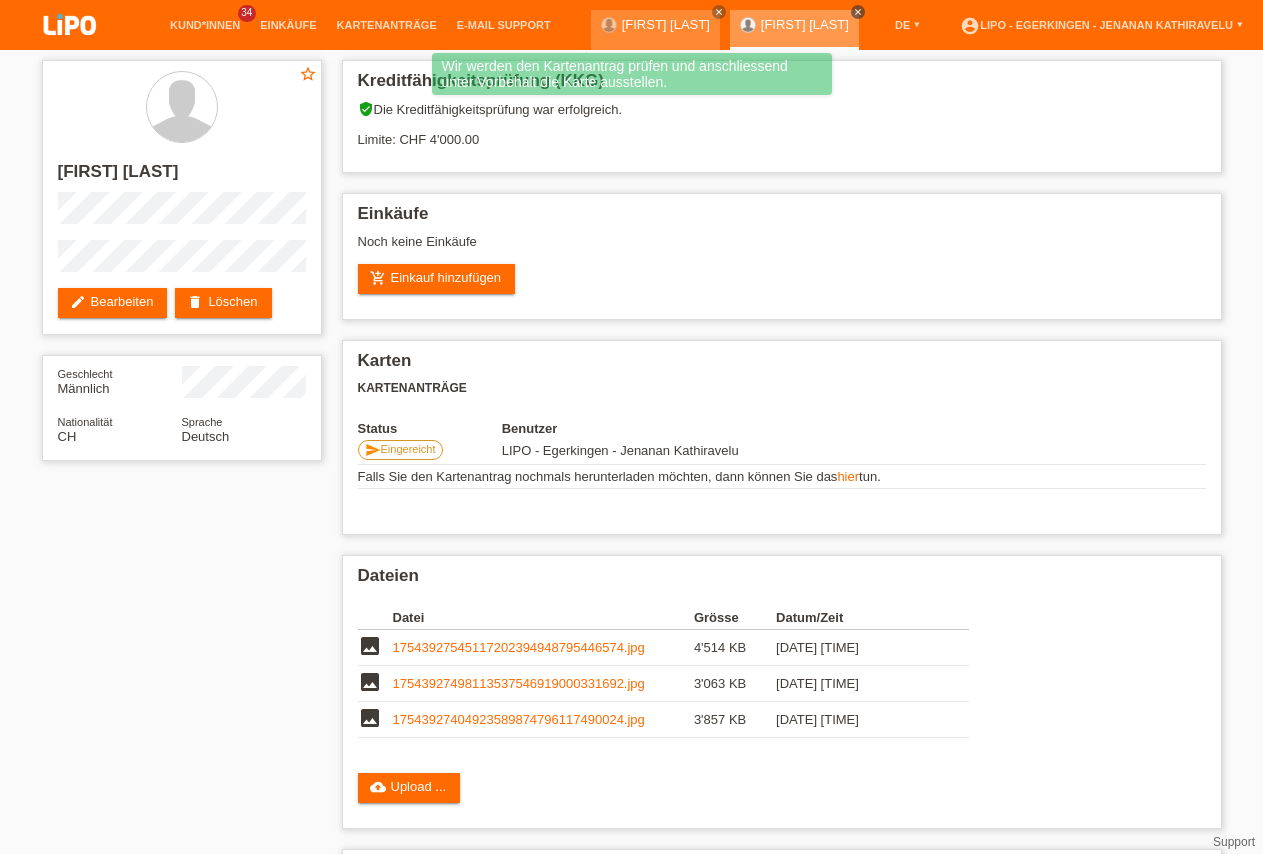 click on "close" at bounding box center (858, 12) 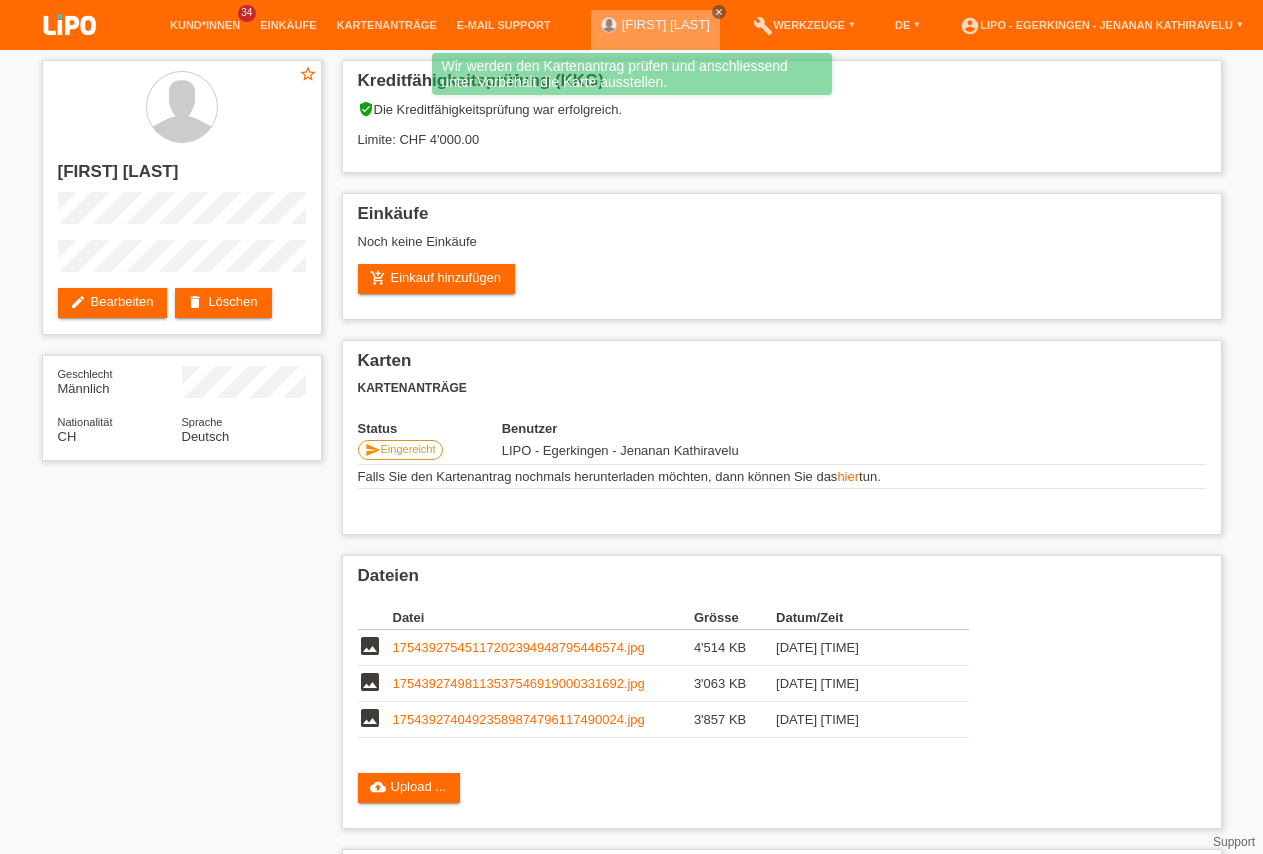click on "close" at bounding box center [719, 12] 